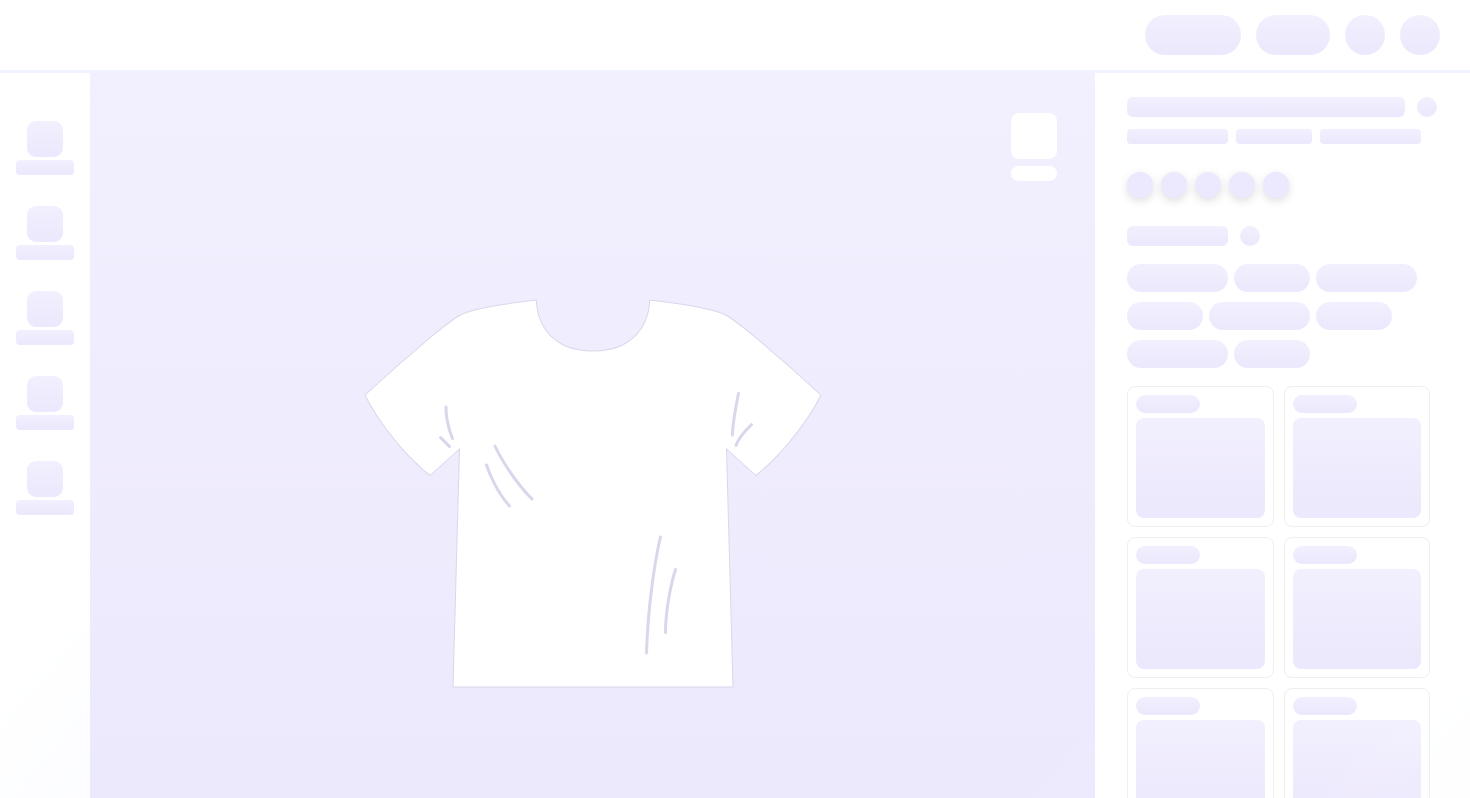 scroll, scrollTop: 0, scrollLeft: 0, axis: both 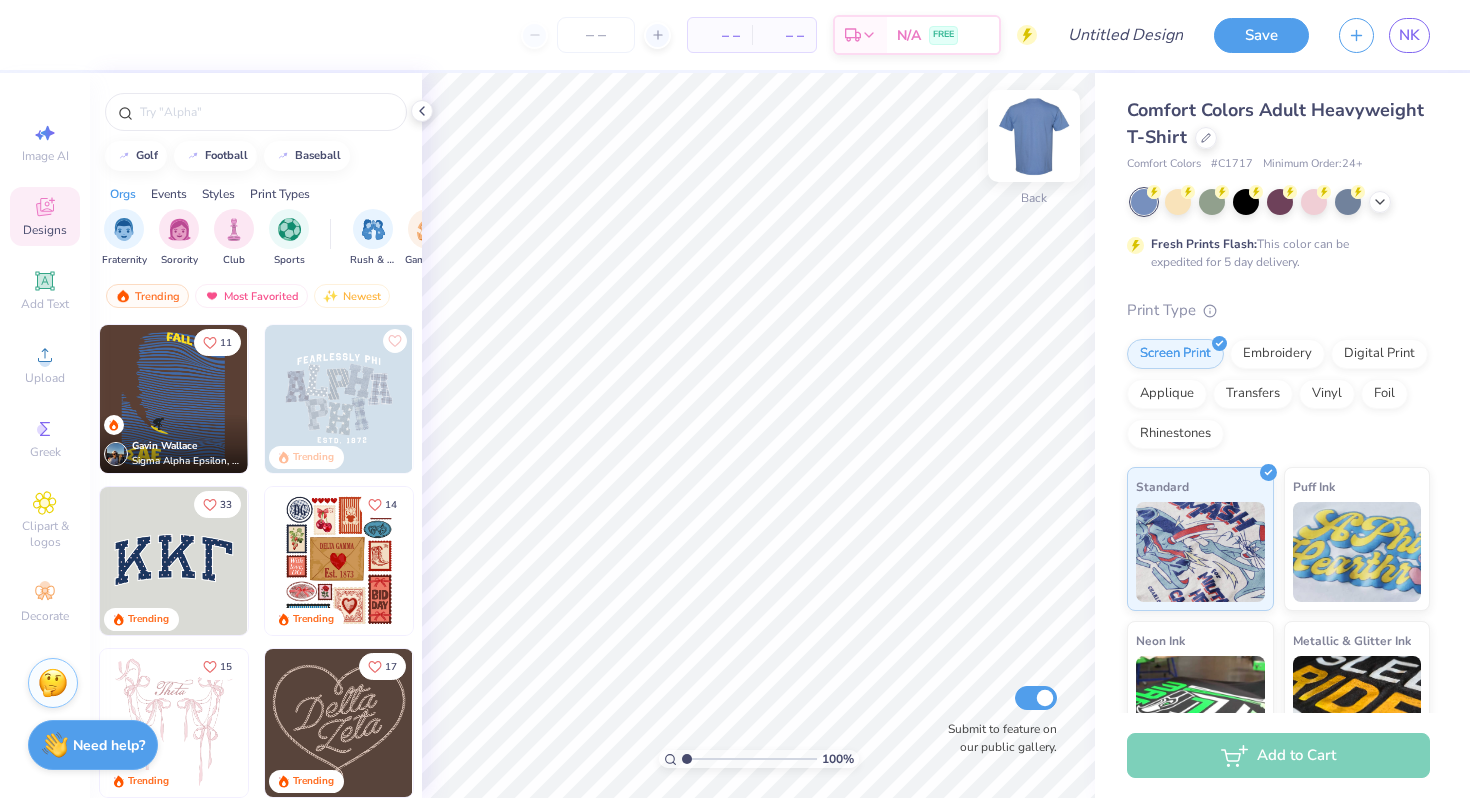 click at bounding box center [1034, 136] 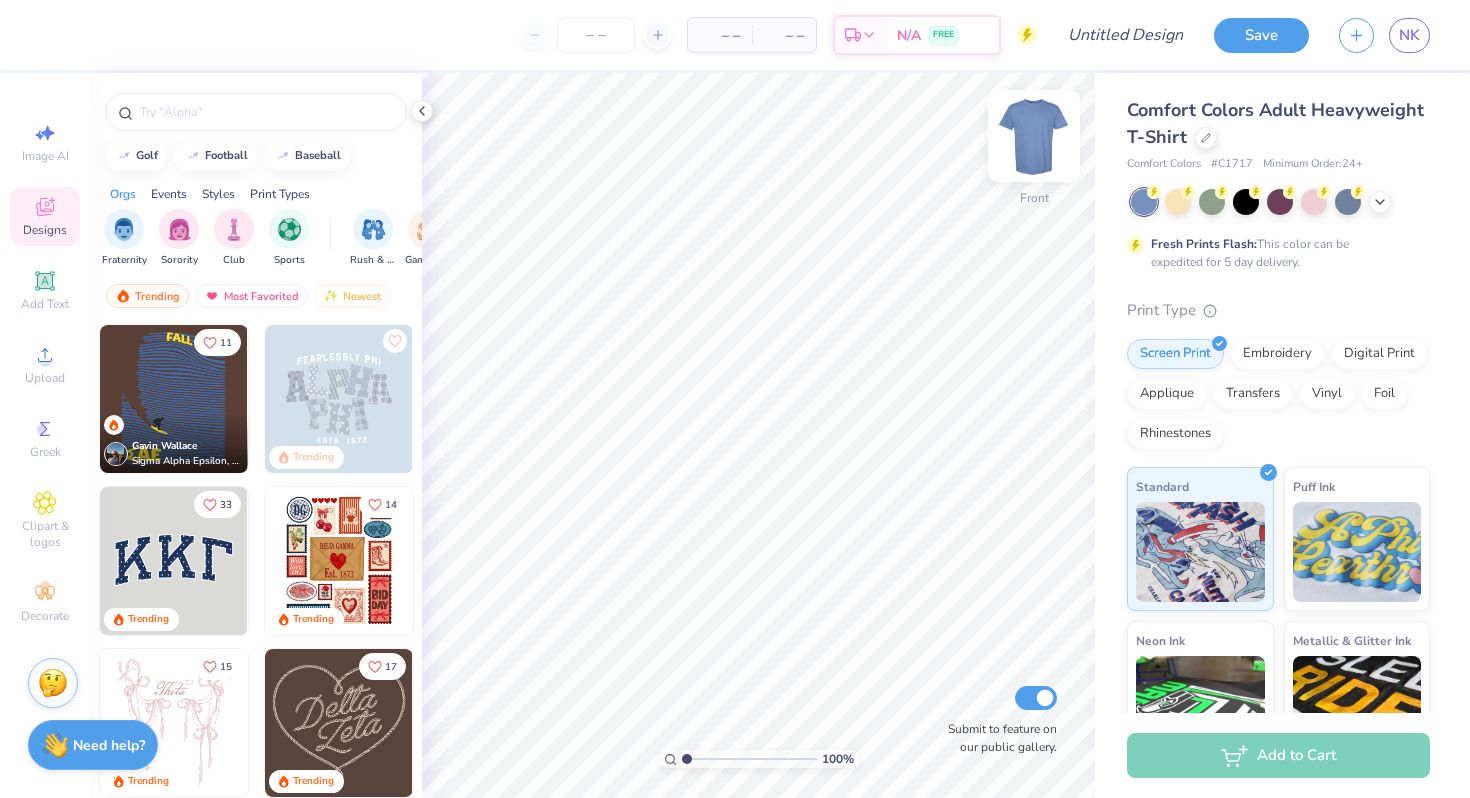 click at bounding box center [1034, 136] 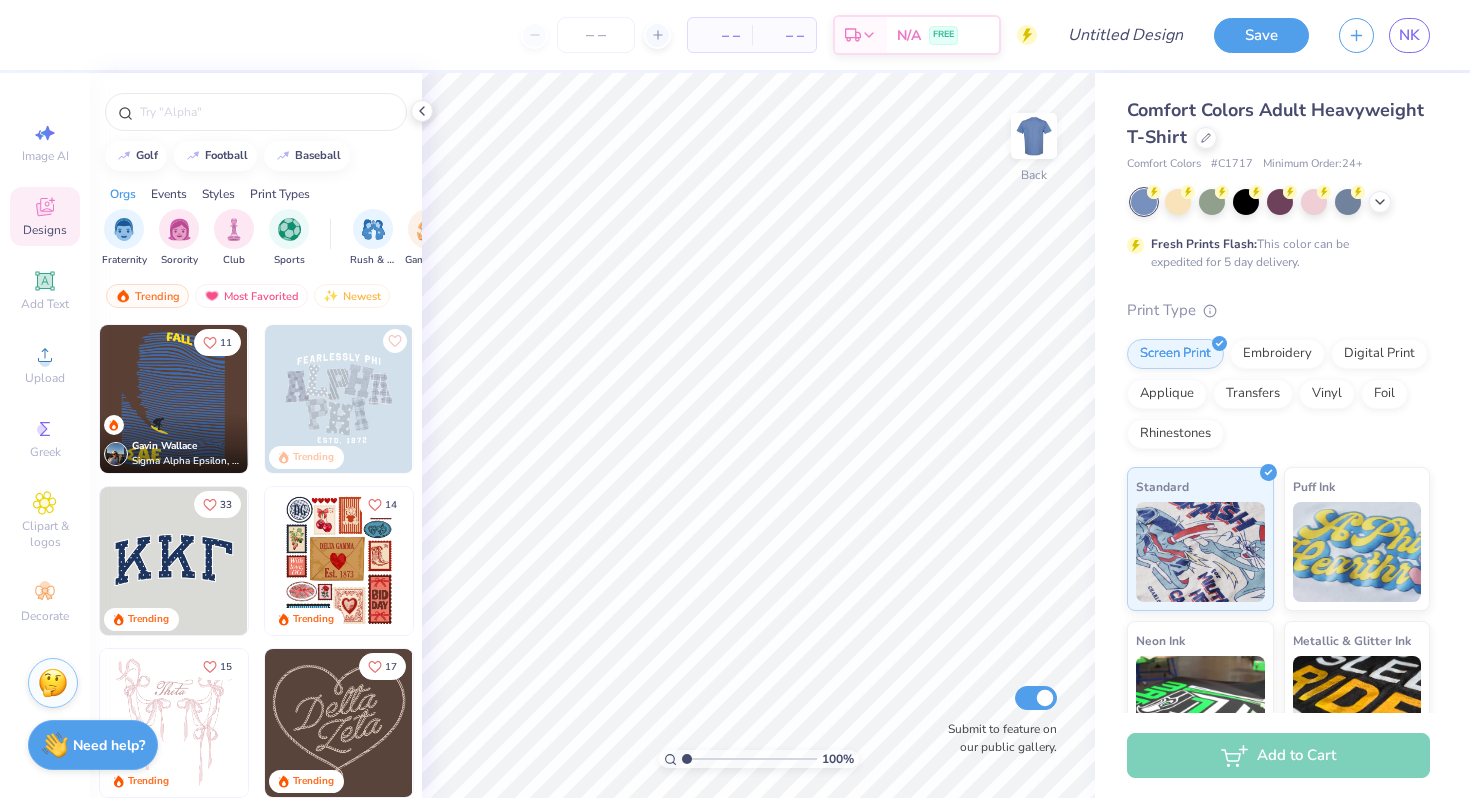 click at bounding box center (749, 759) 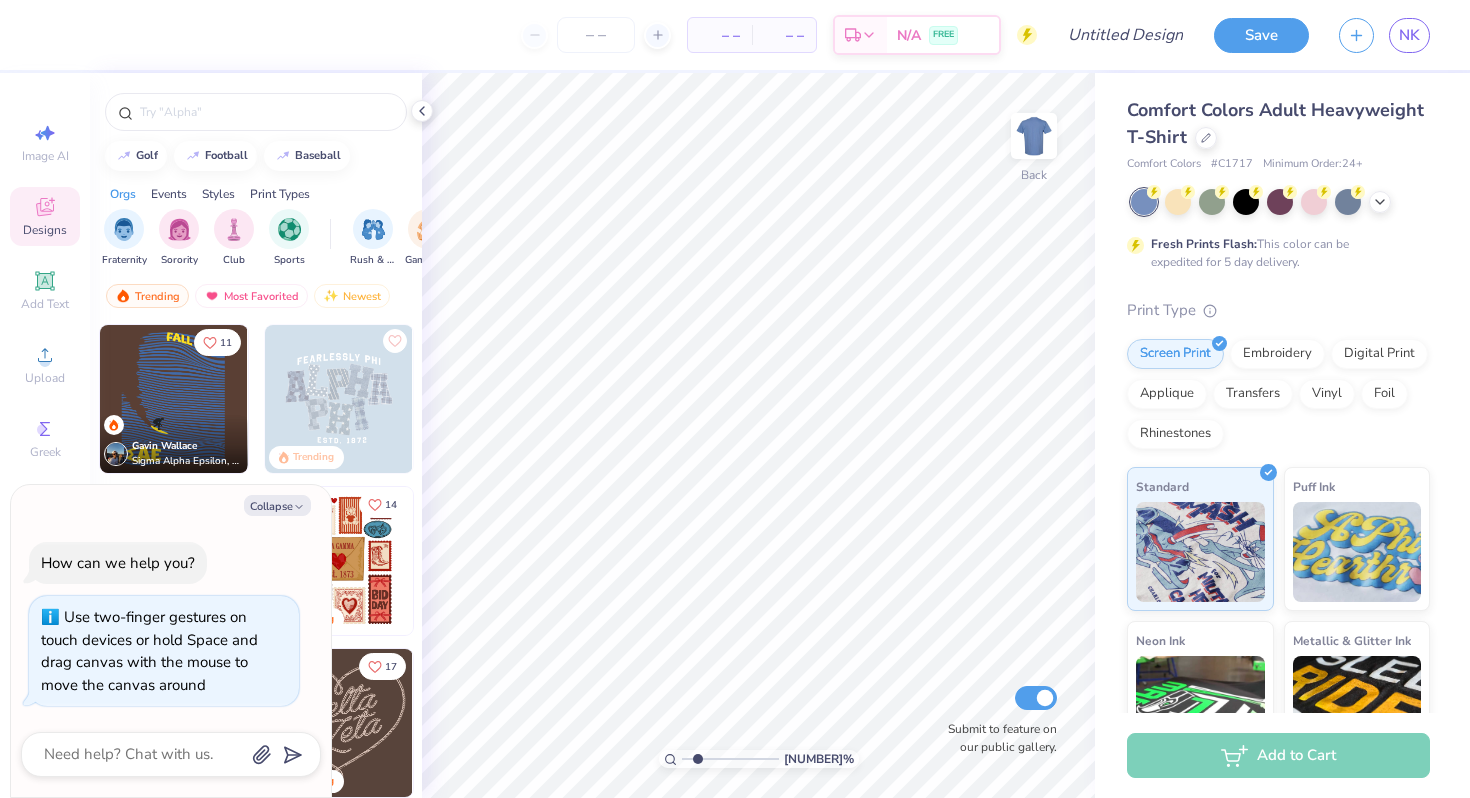type on "1" 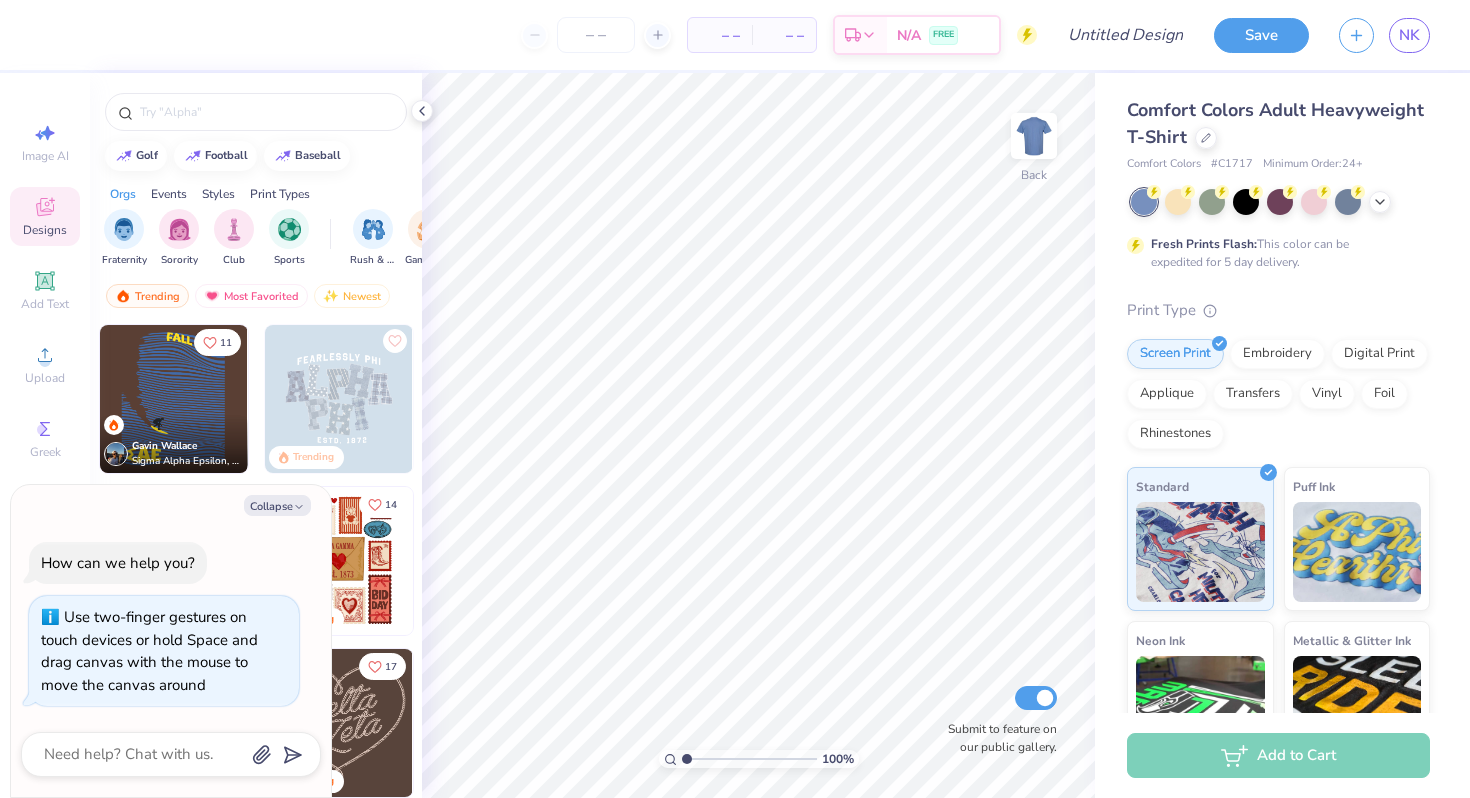 drag, startPoint x: 686, startPoint y: 759, endPoint x: 529, endPoint y: 749, distance: 157.31815 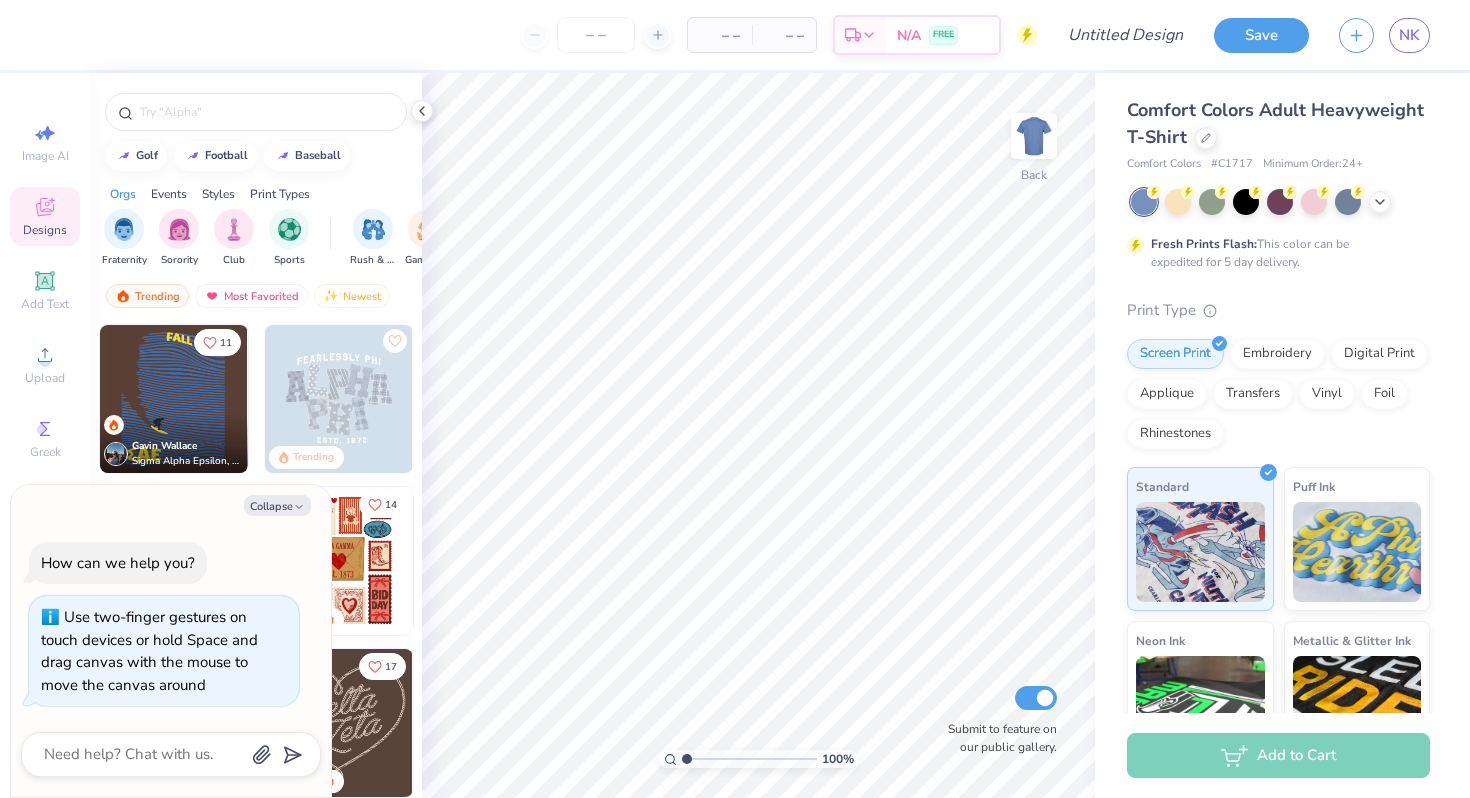 click at bounding box center (749, 759) 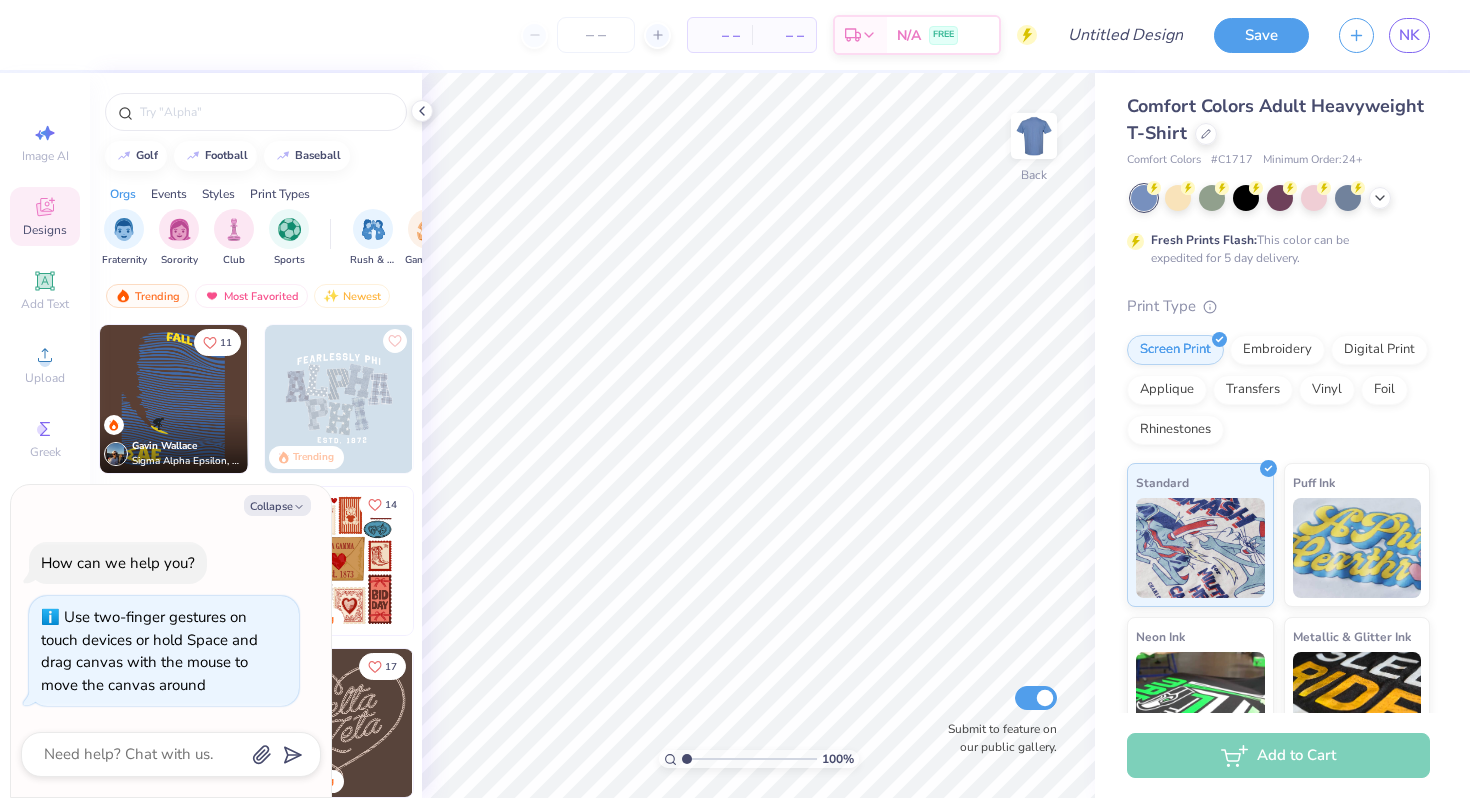 scroll, scrollTop: 0, scrollLeft: 0, axis: both 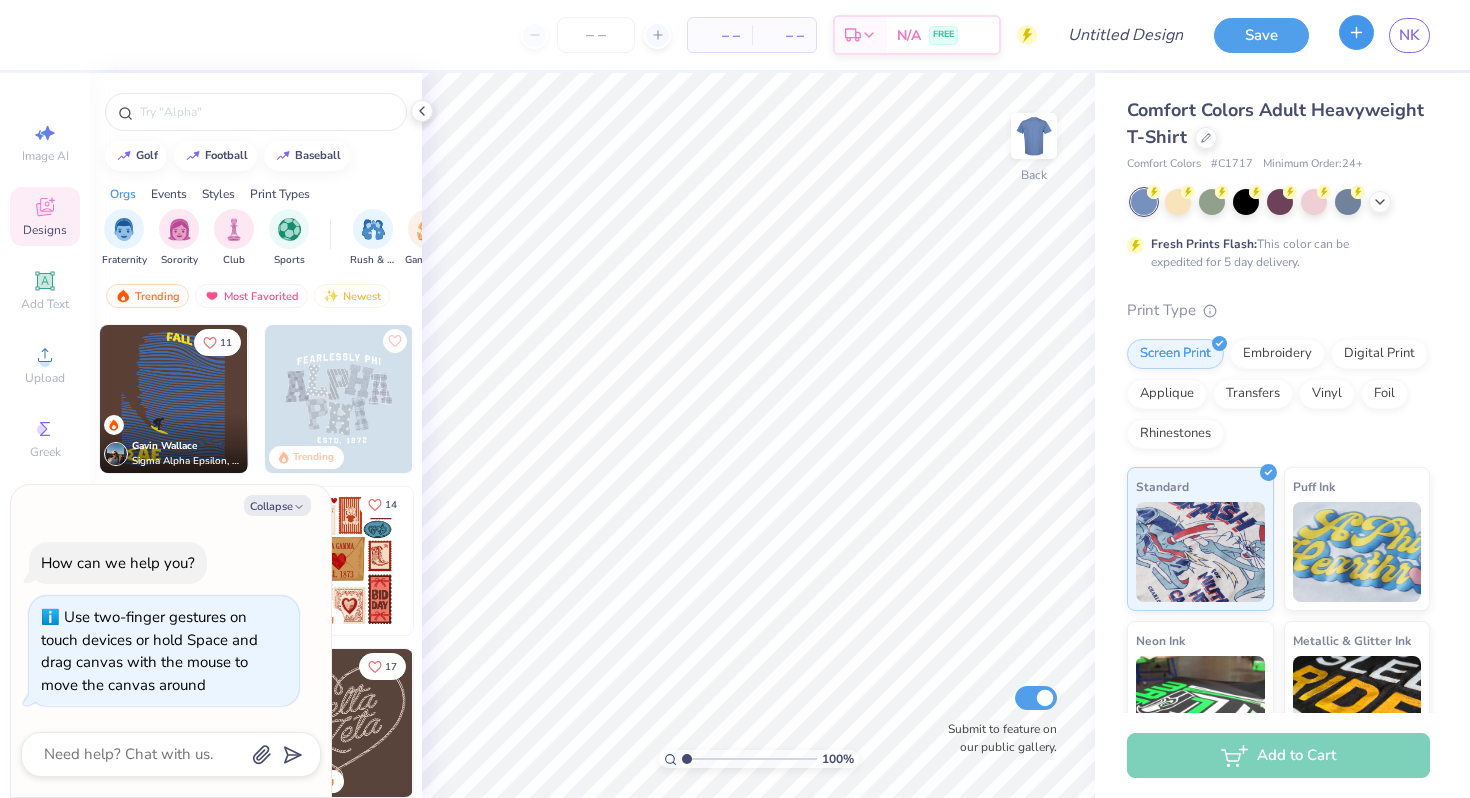 click 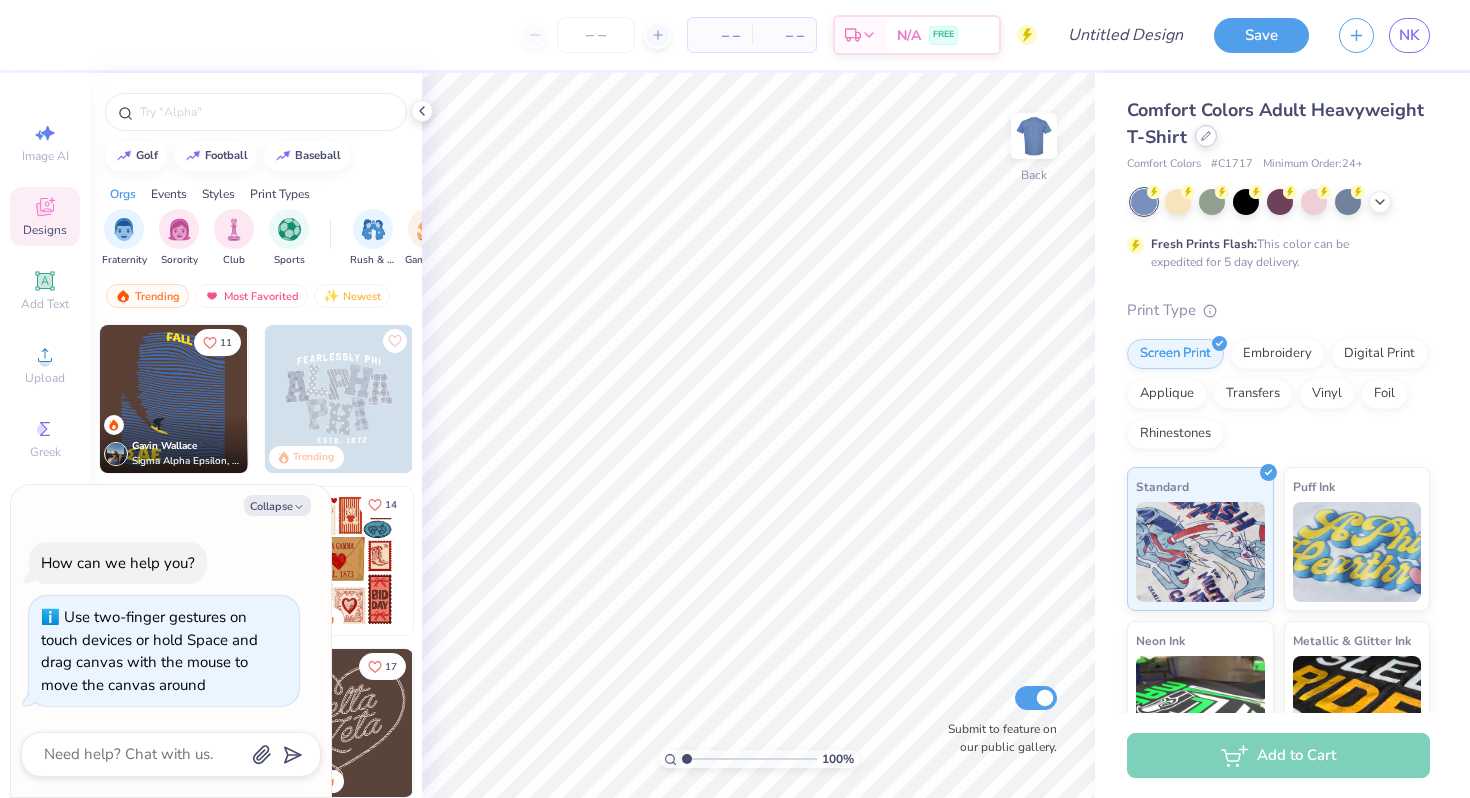 click 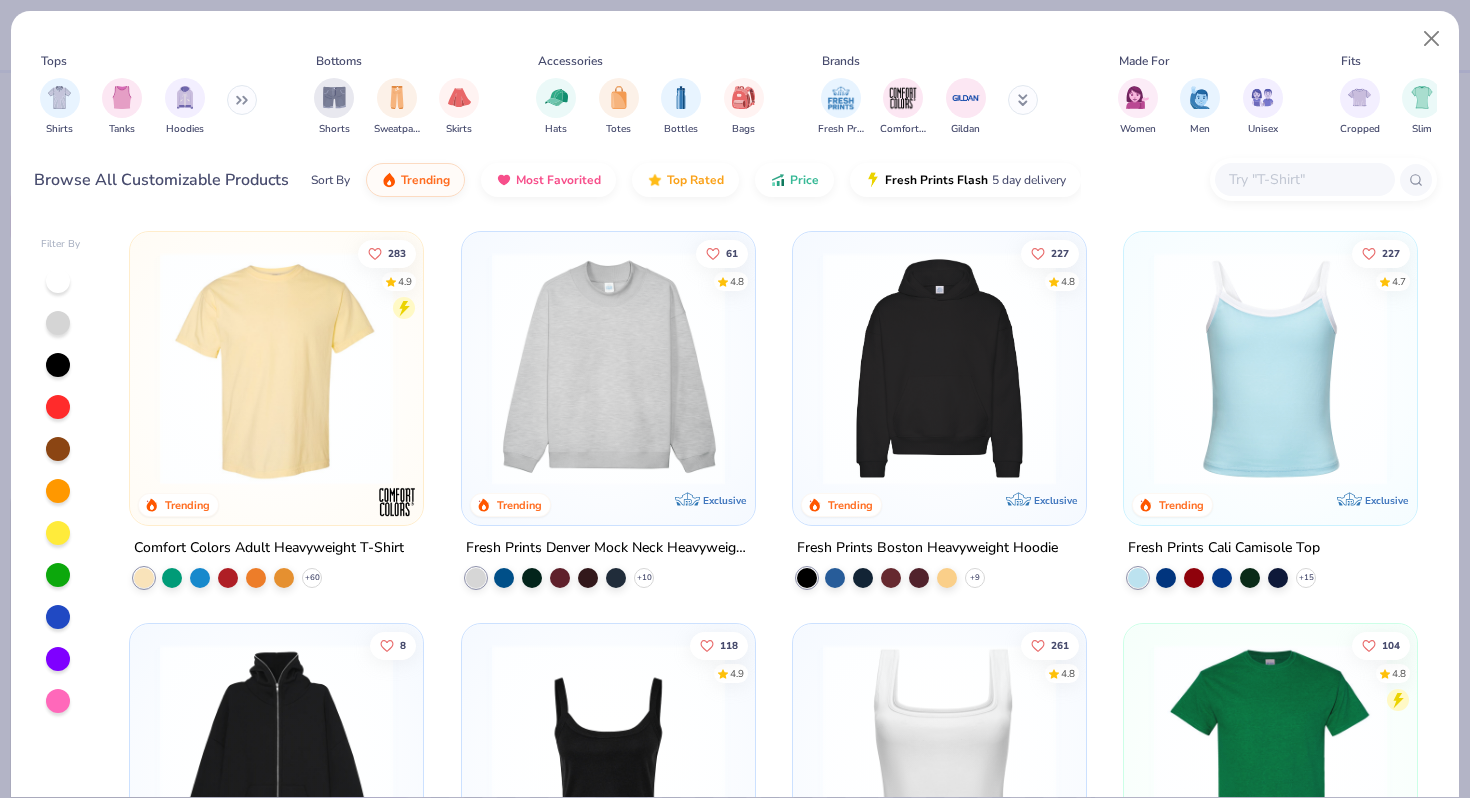 click at bounding box center [939, 368] 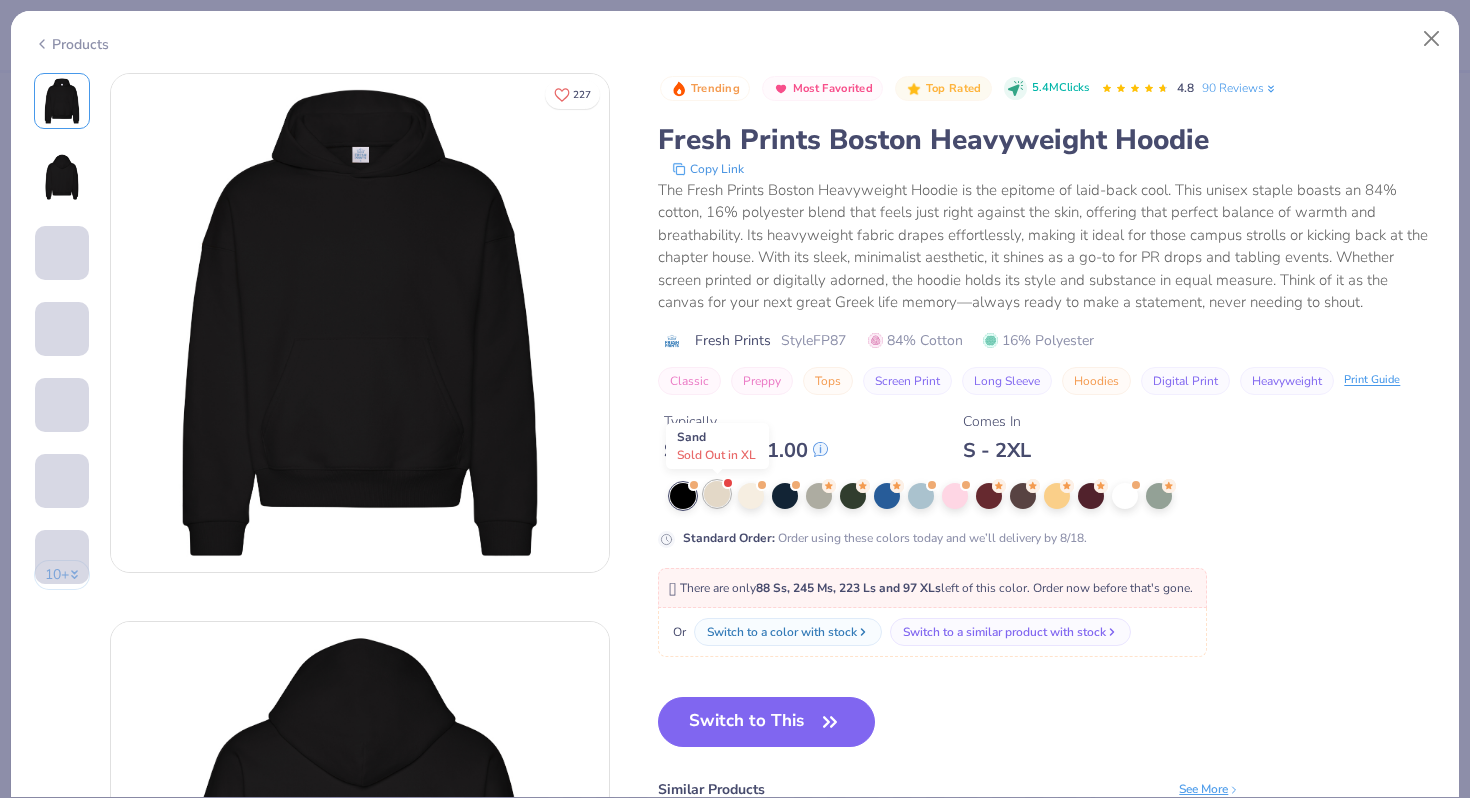 click at bounding box center [717, 494] 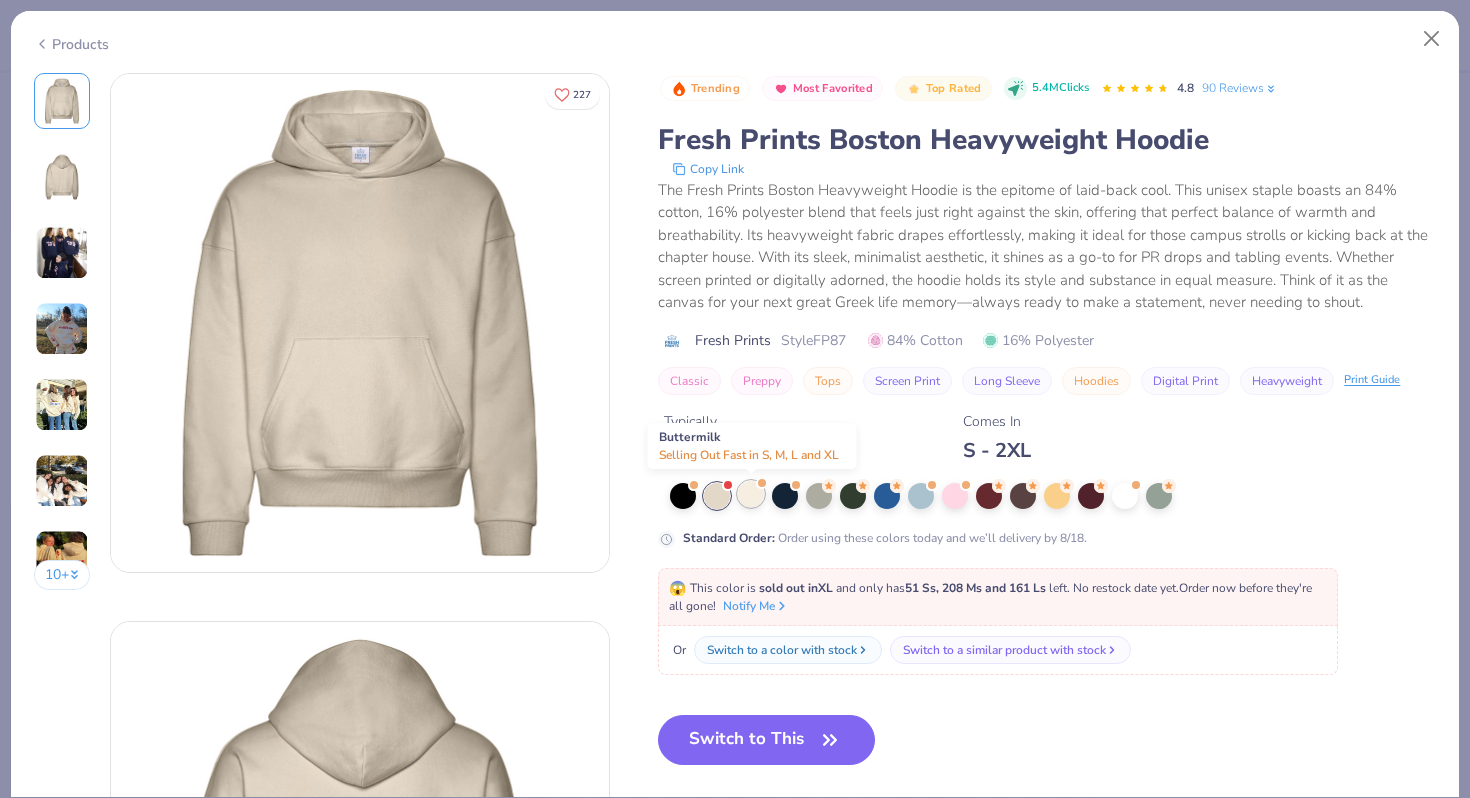 click at bounding box center (751, 494) 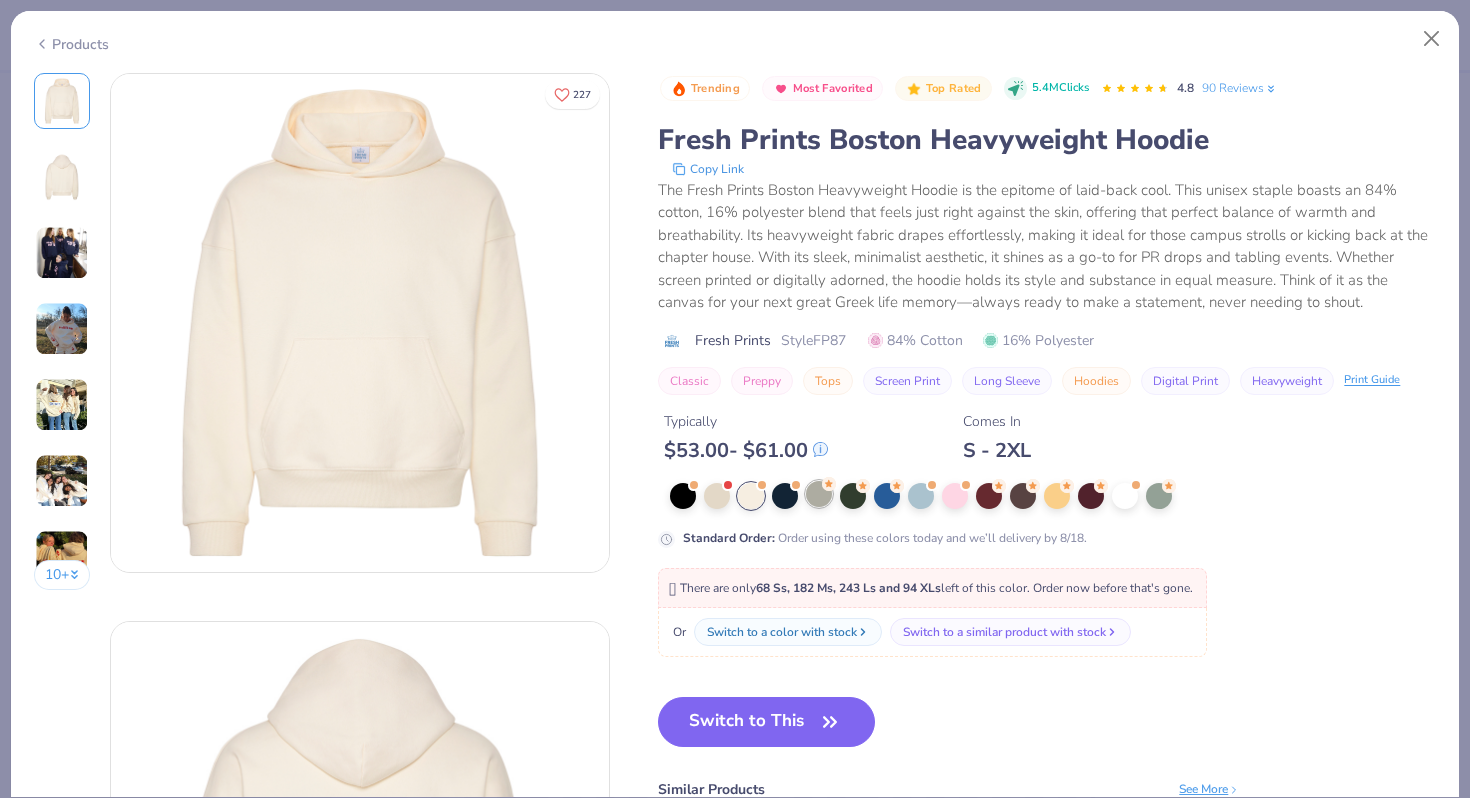 click at bounding box center (819, 494) 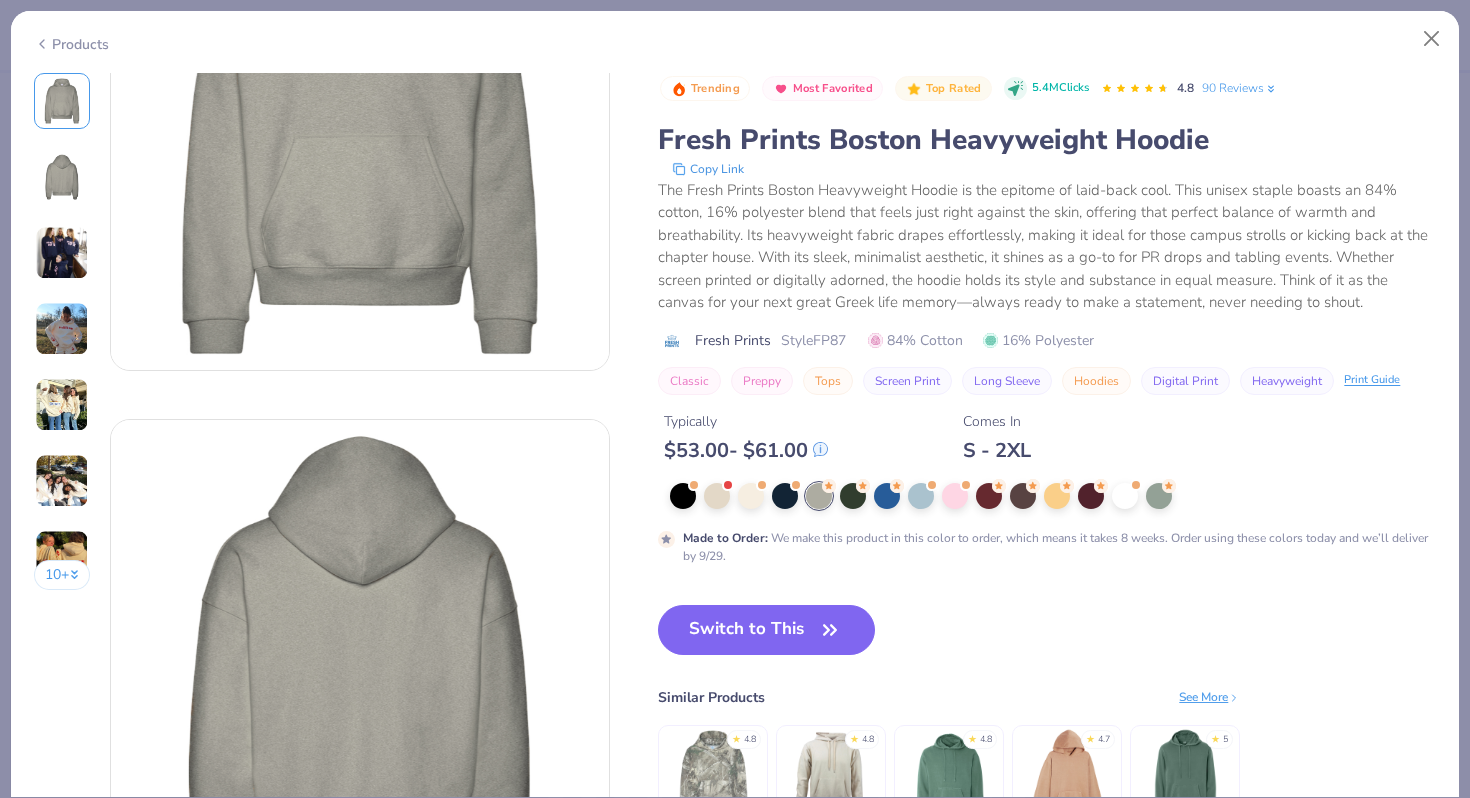 scroll, scrollTop: 204, scrollLeft: 0, axis: vertical 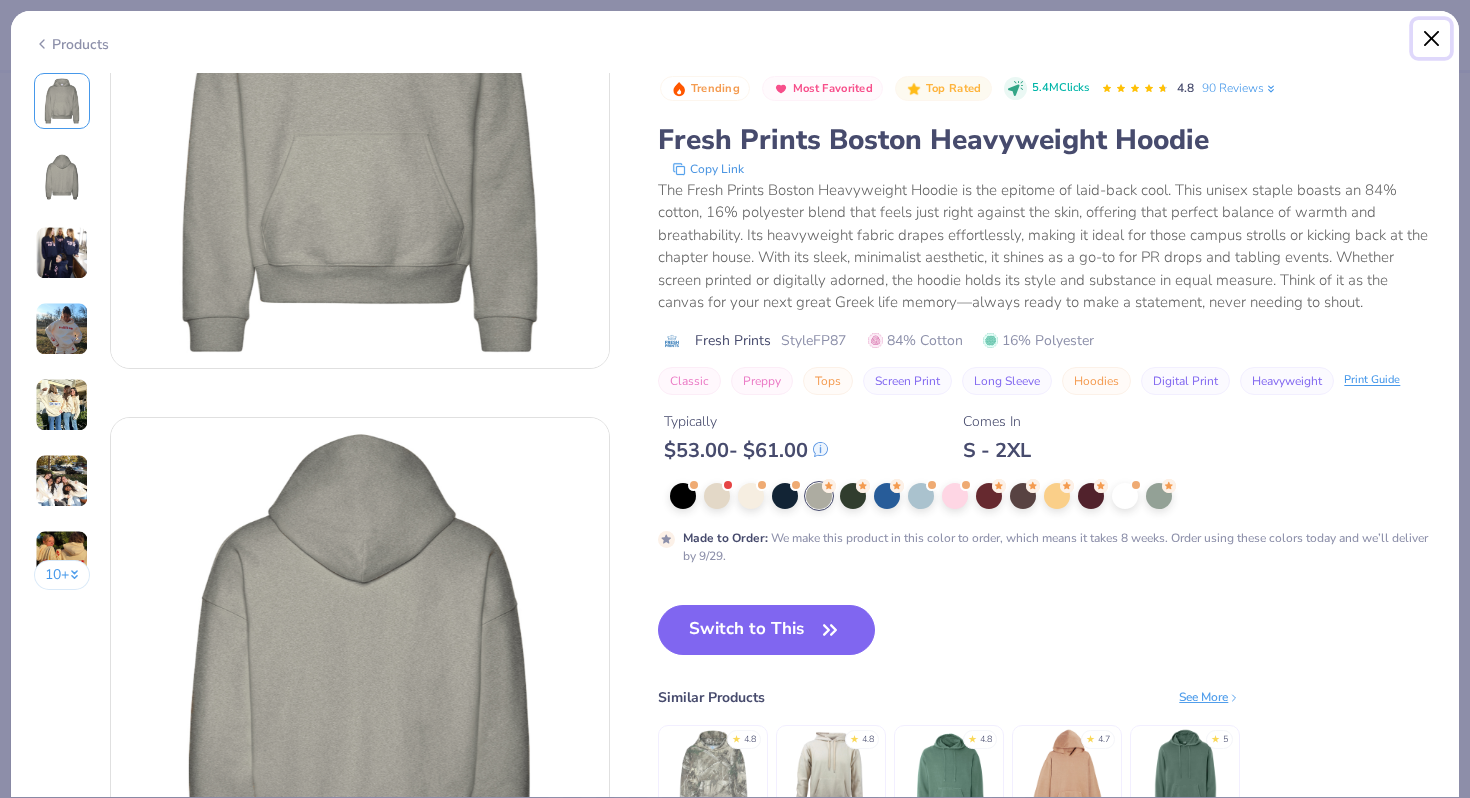 click at bounding box center (1432, 39) 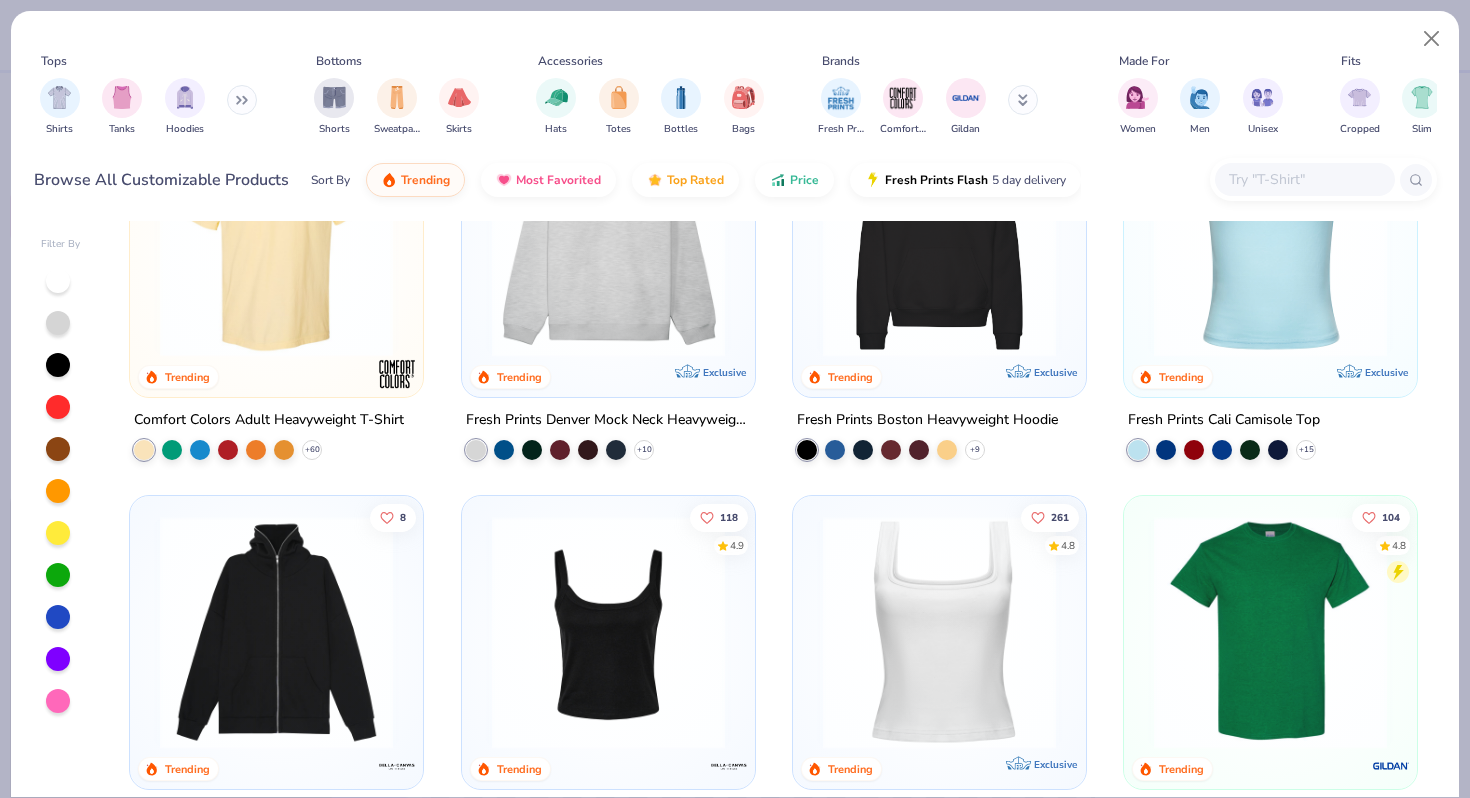 scroll, scrollTop: 0, scrollLeft: 0, axis: both 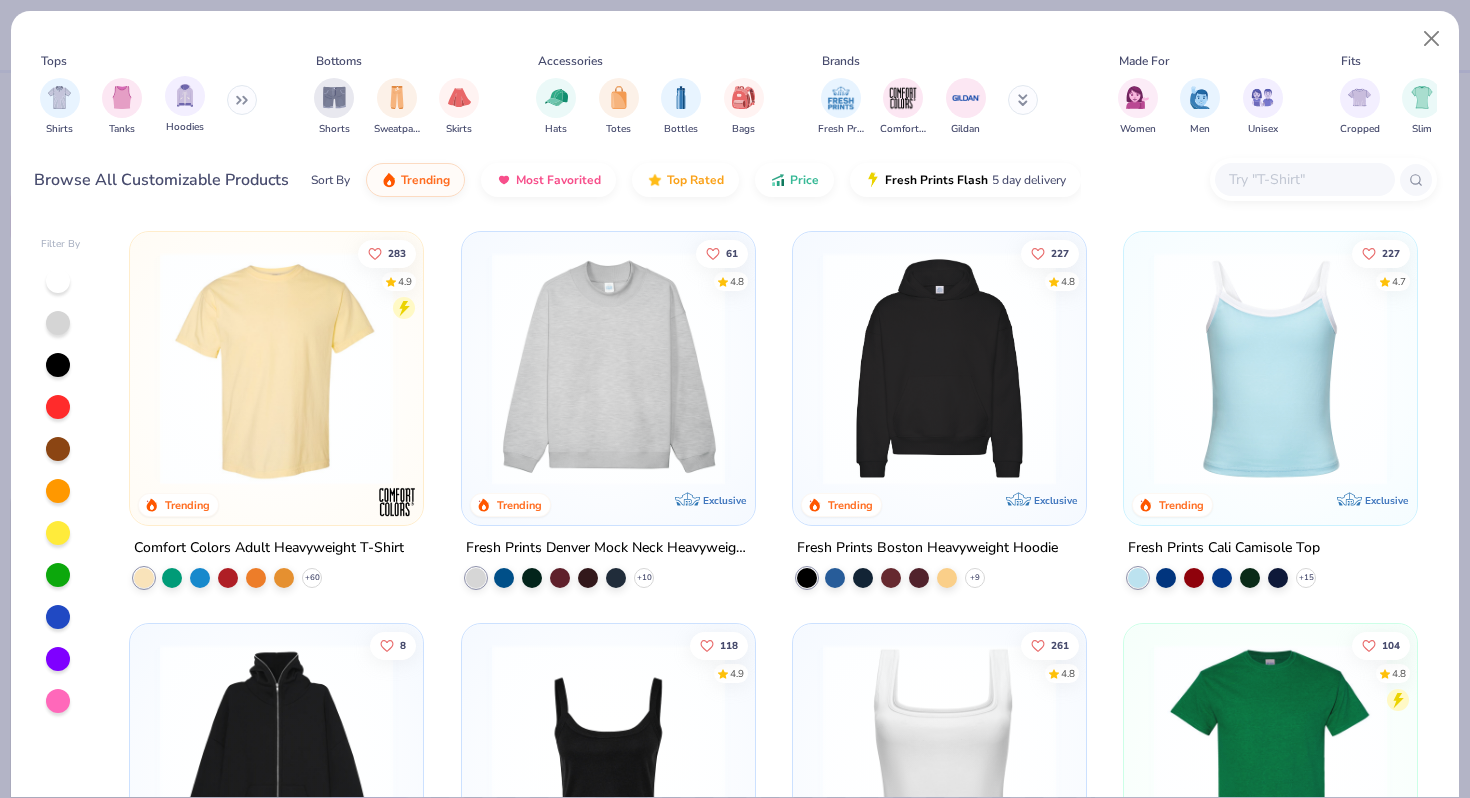 click on "Hoodies" at bounding box center (185, 105) 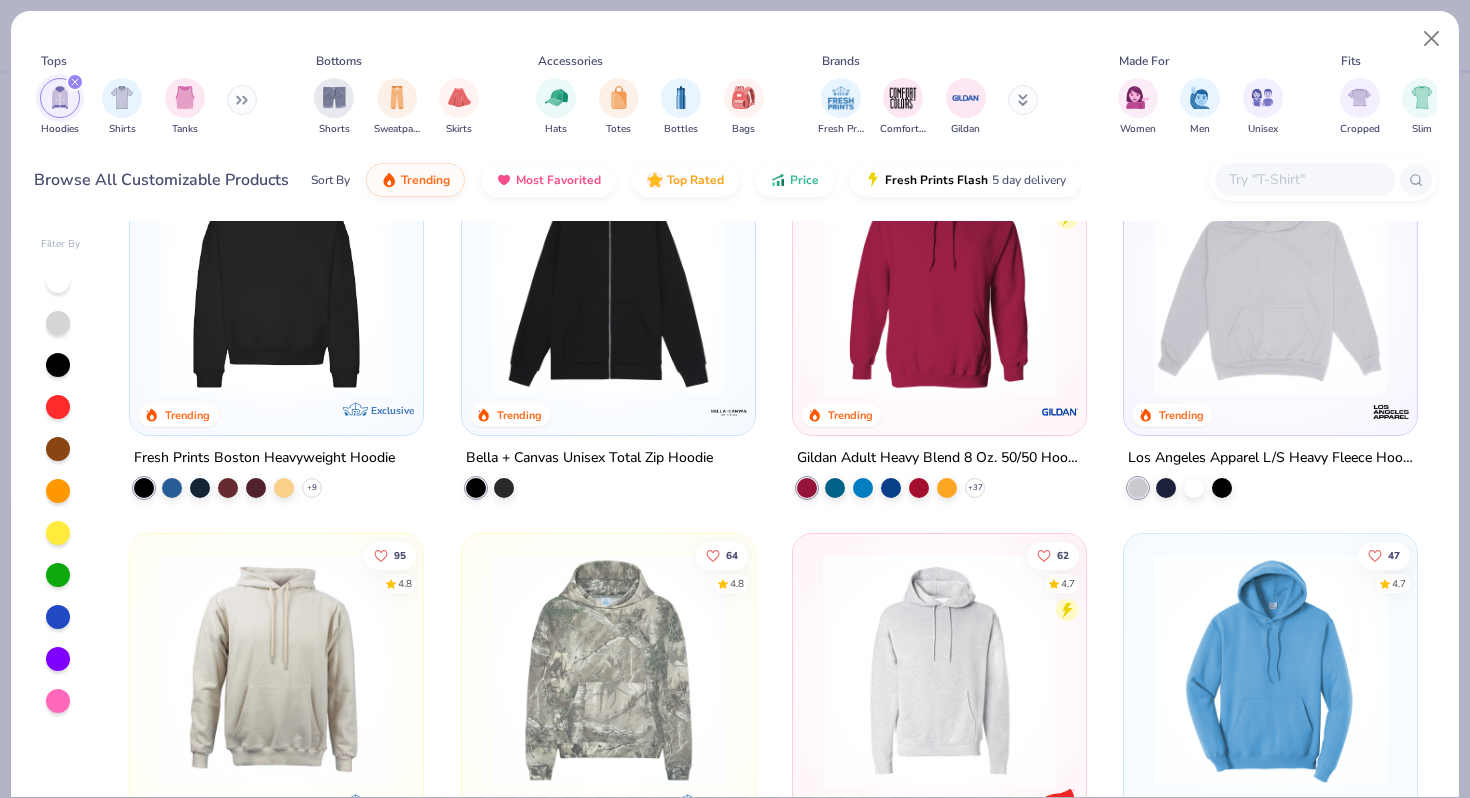 scroll, scrollTop: 0, scrollLeft: 0, axis: both 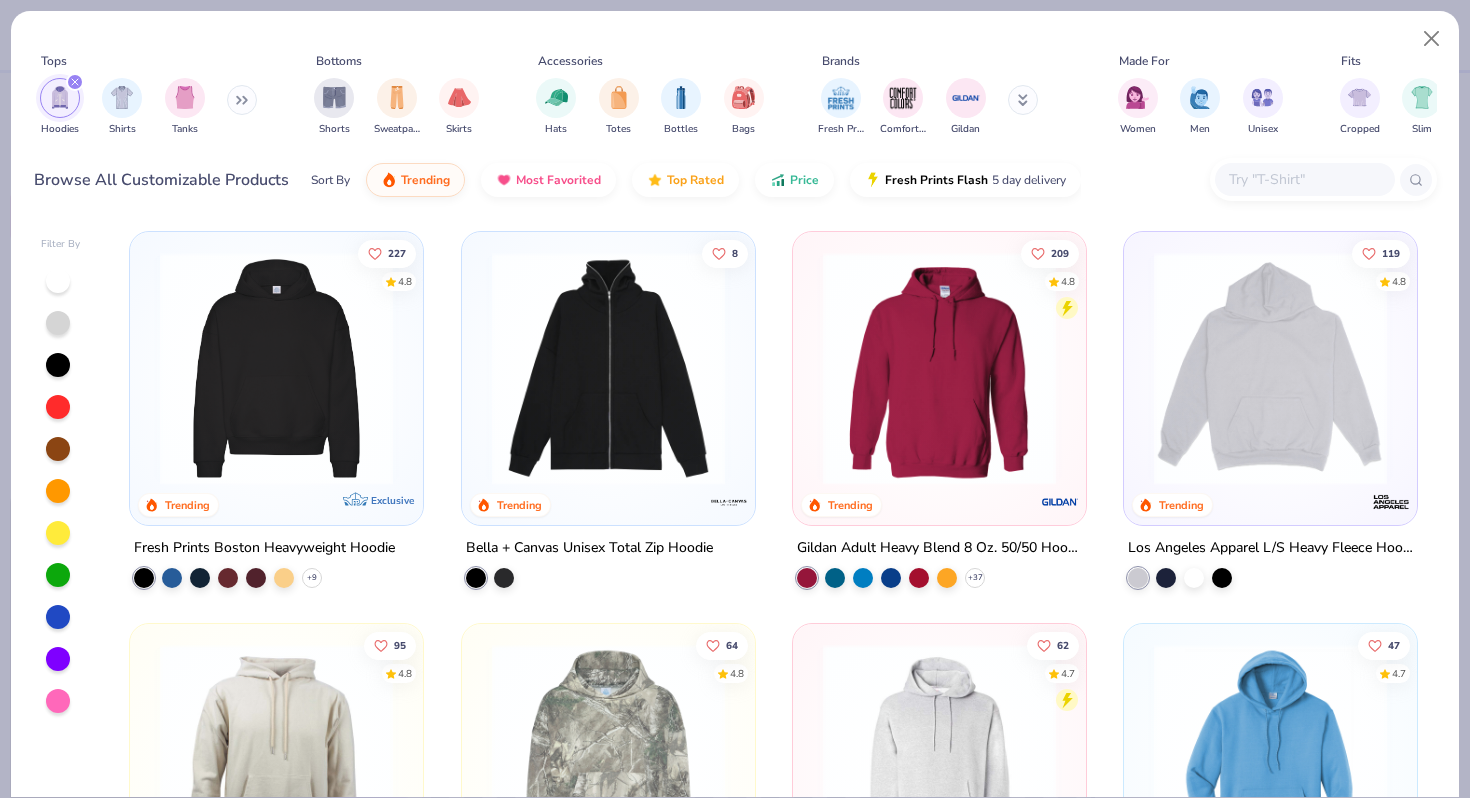 click at bounding box center (1270, 368) 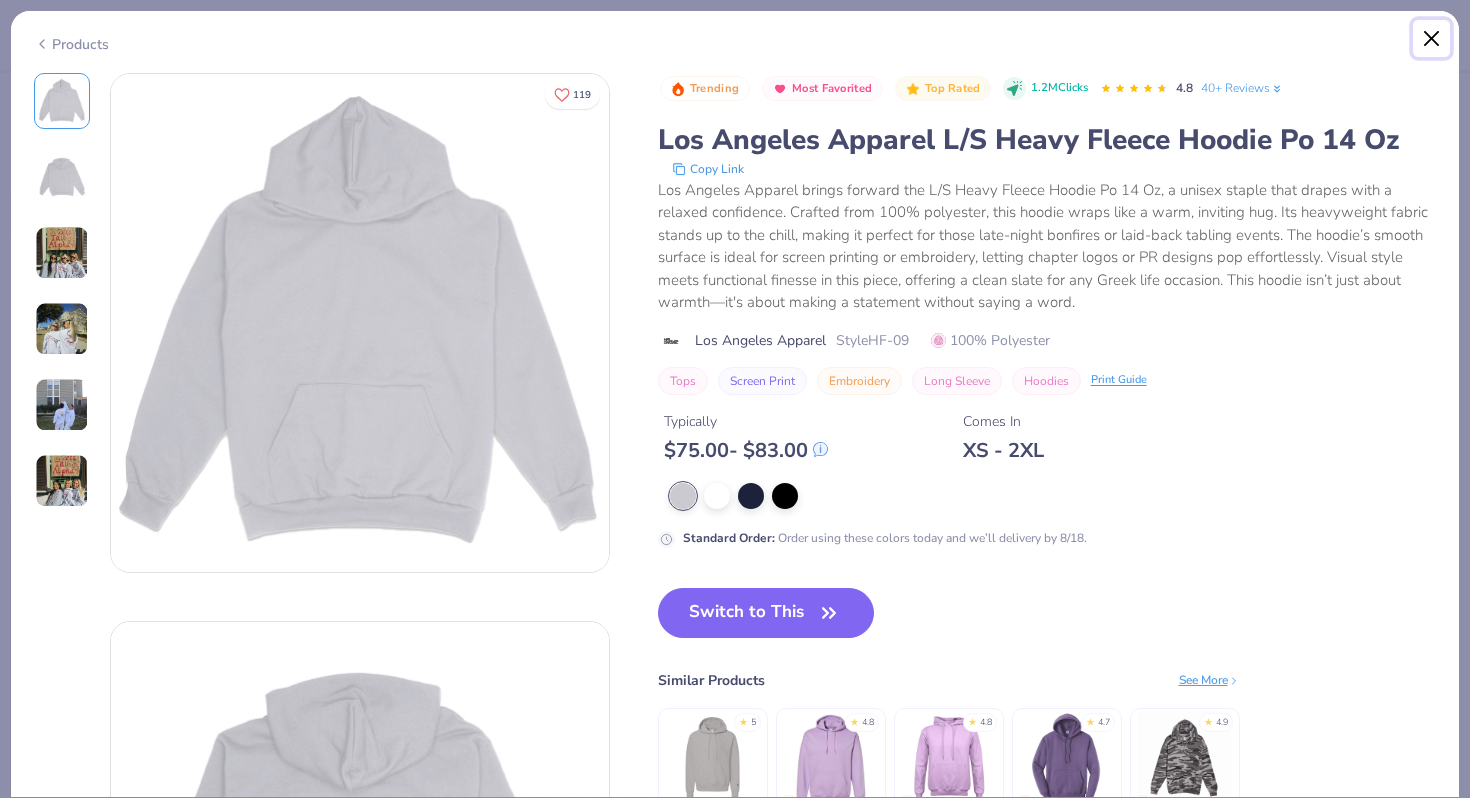 drag, startPoint x: 1431, startPoint y: 33, endPoint x: 1370, endPoint y: 69, distance: 70.83079 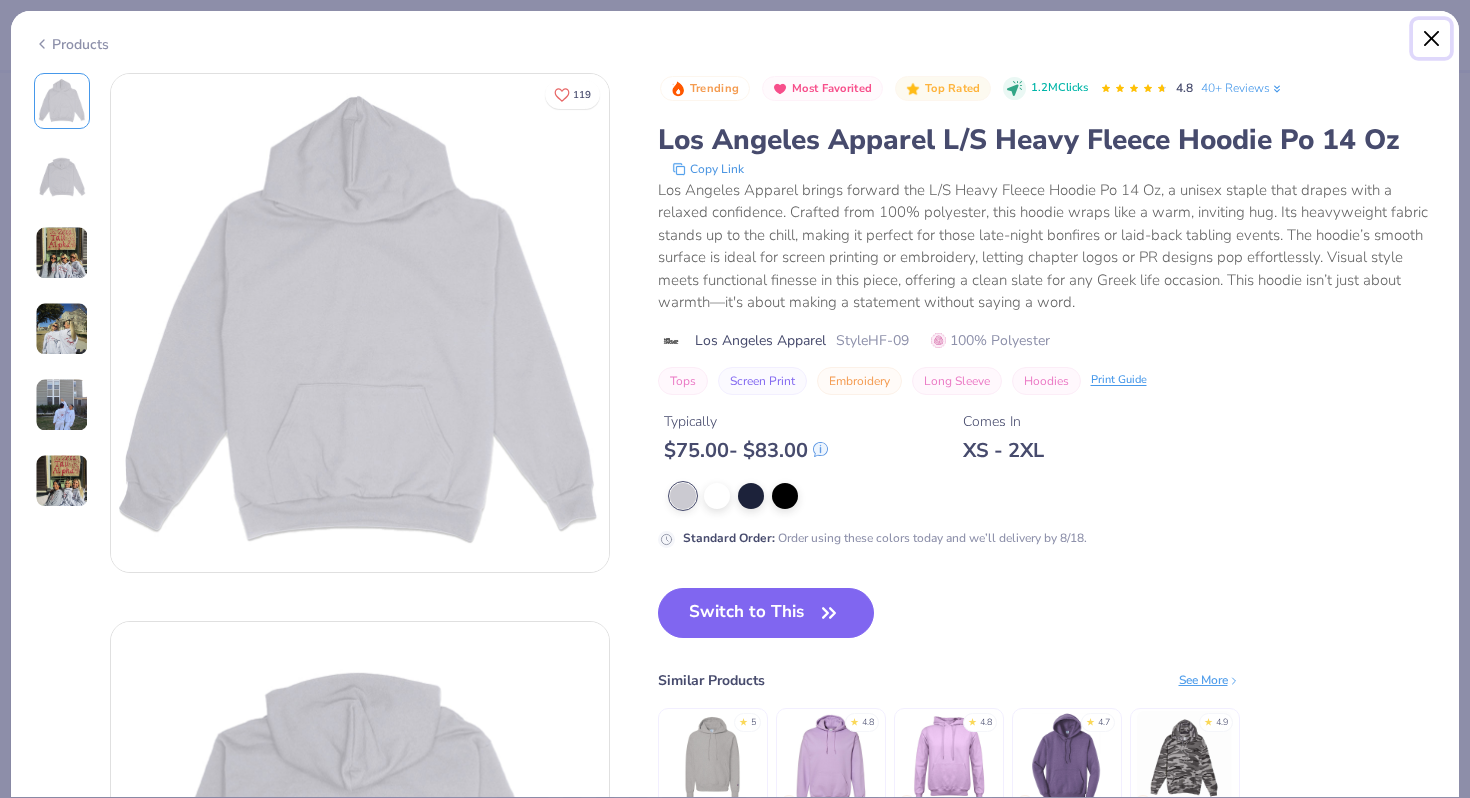 click at bounding box center [1432, 39] 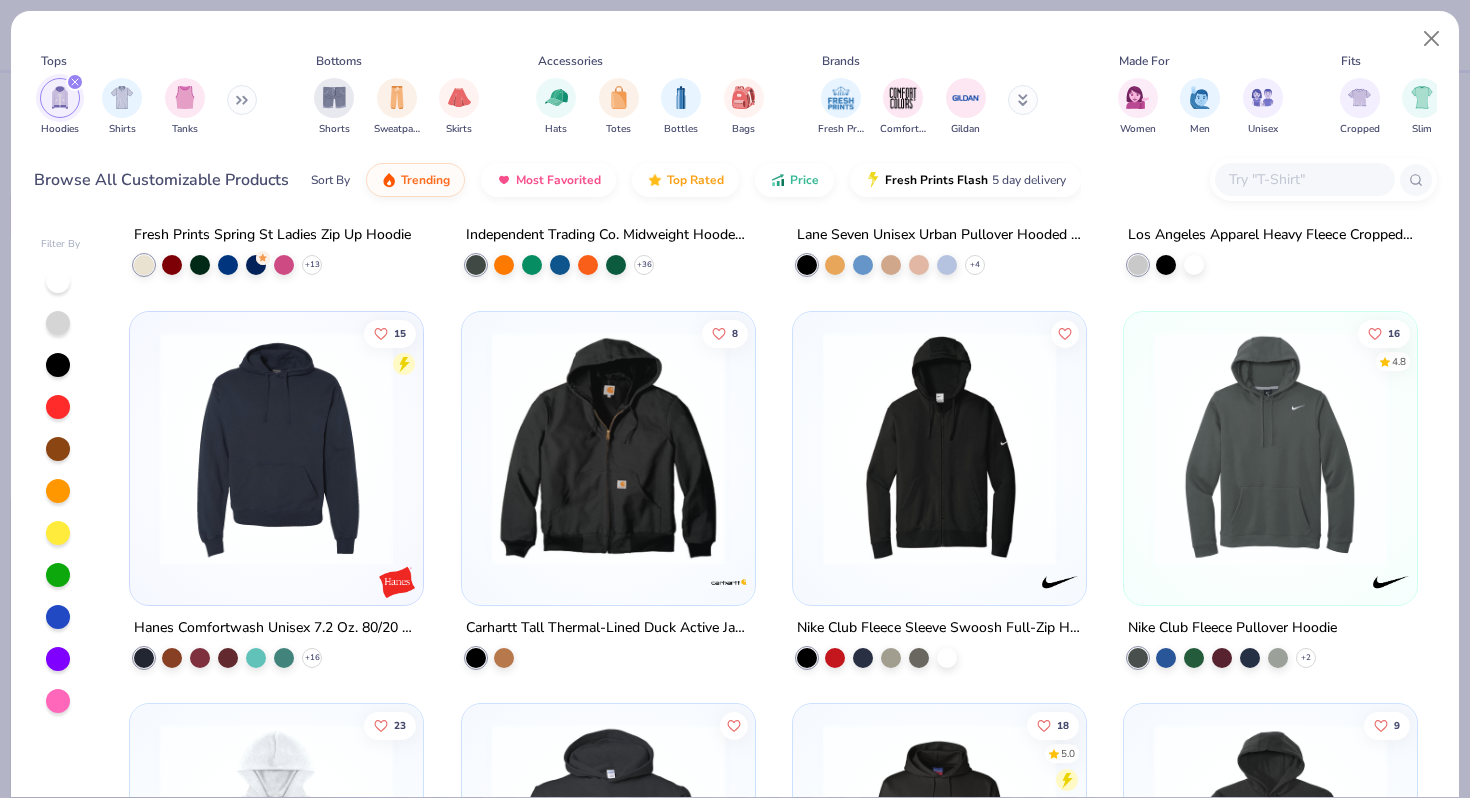scroll, scrollTop: 2272, scrollLeft: 0, axis: vertical 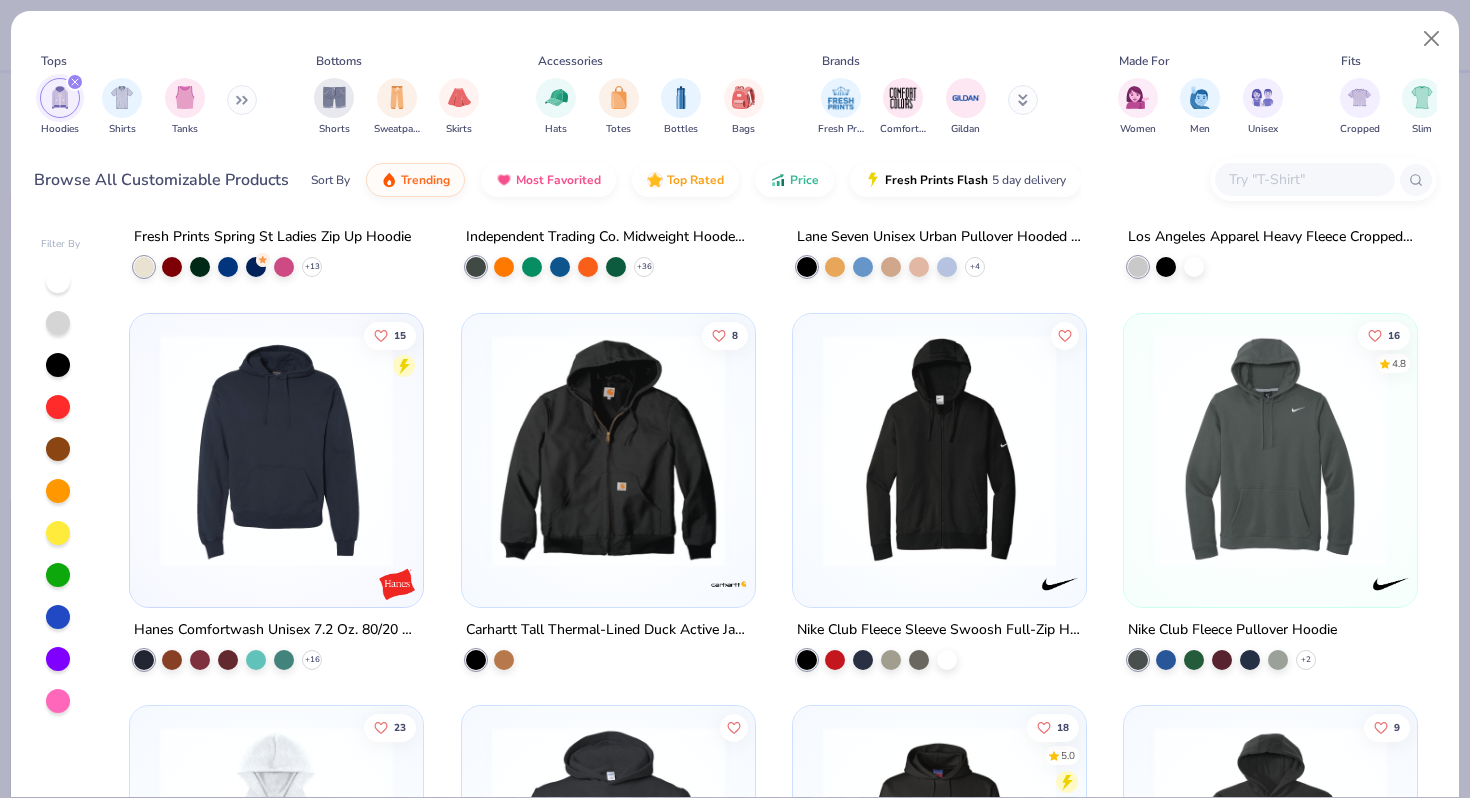click at bounding box center (276, 449) 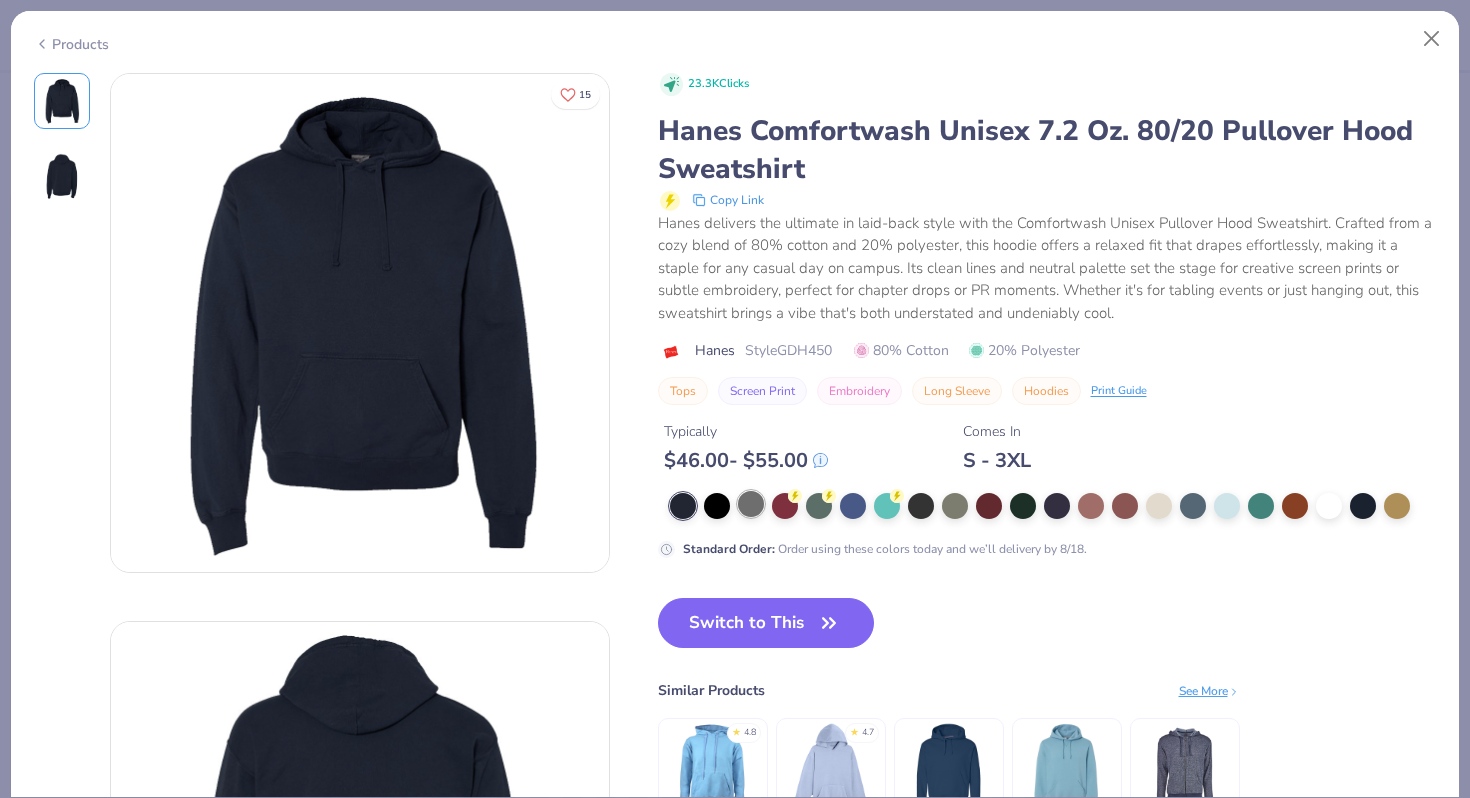 click at bounding box center (751, 504) 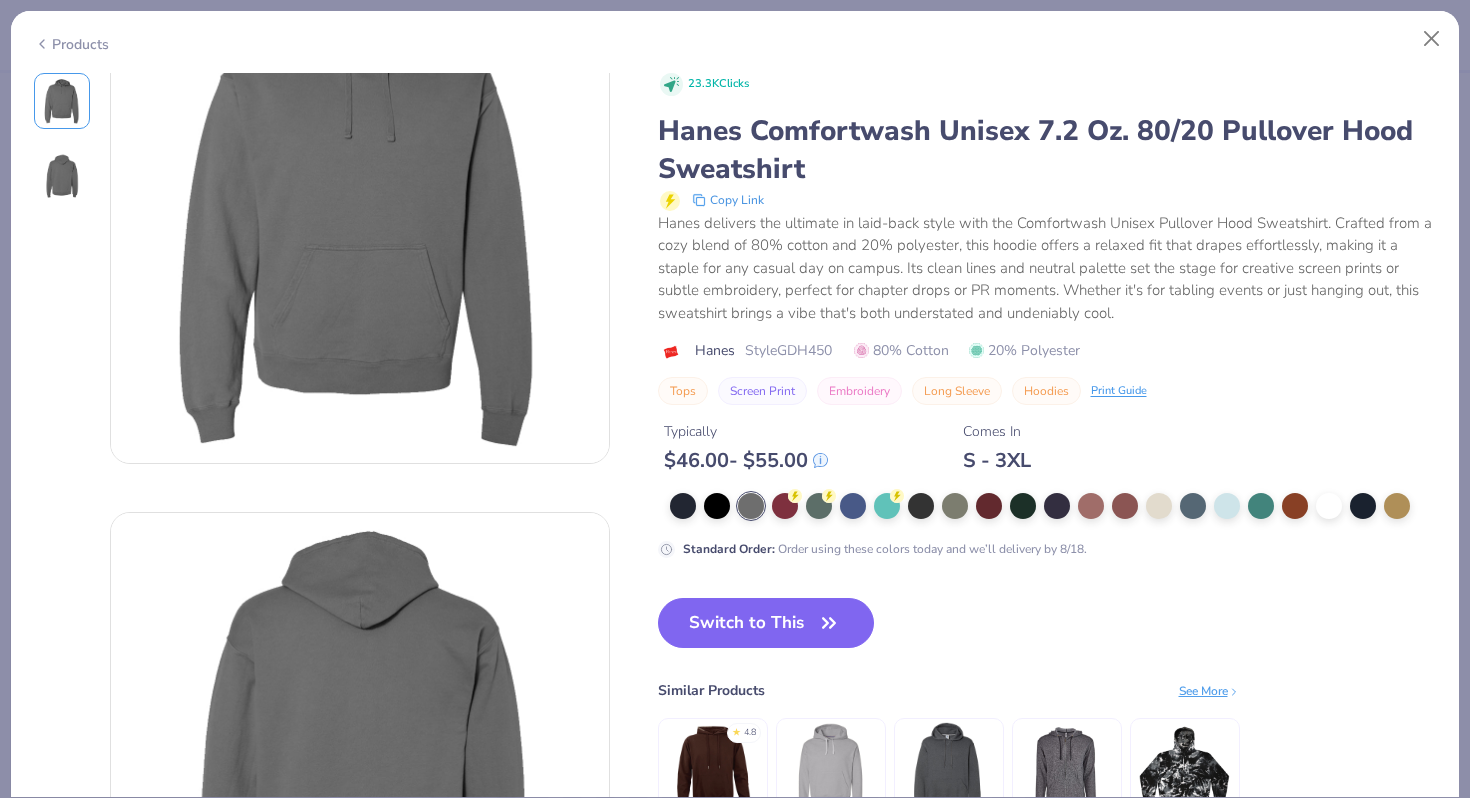 scroll, scrollTop: 139, scrollLeft: 0, axis: vertical 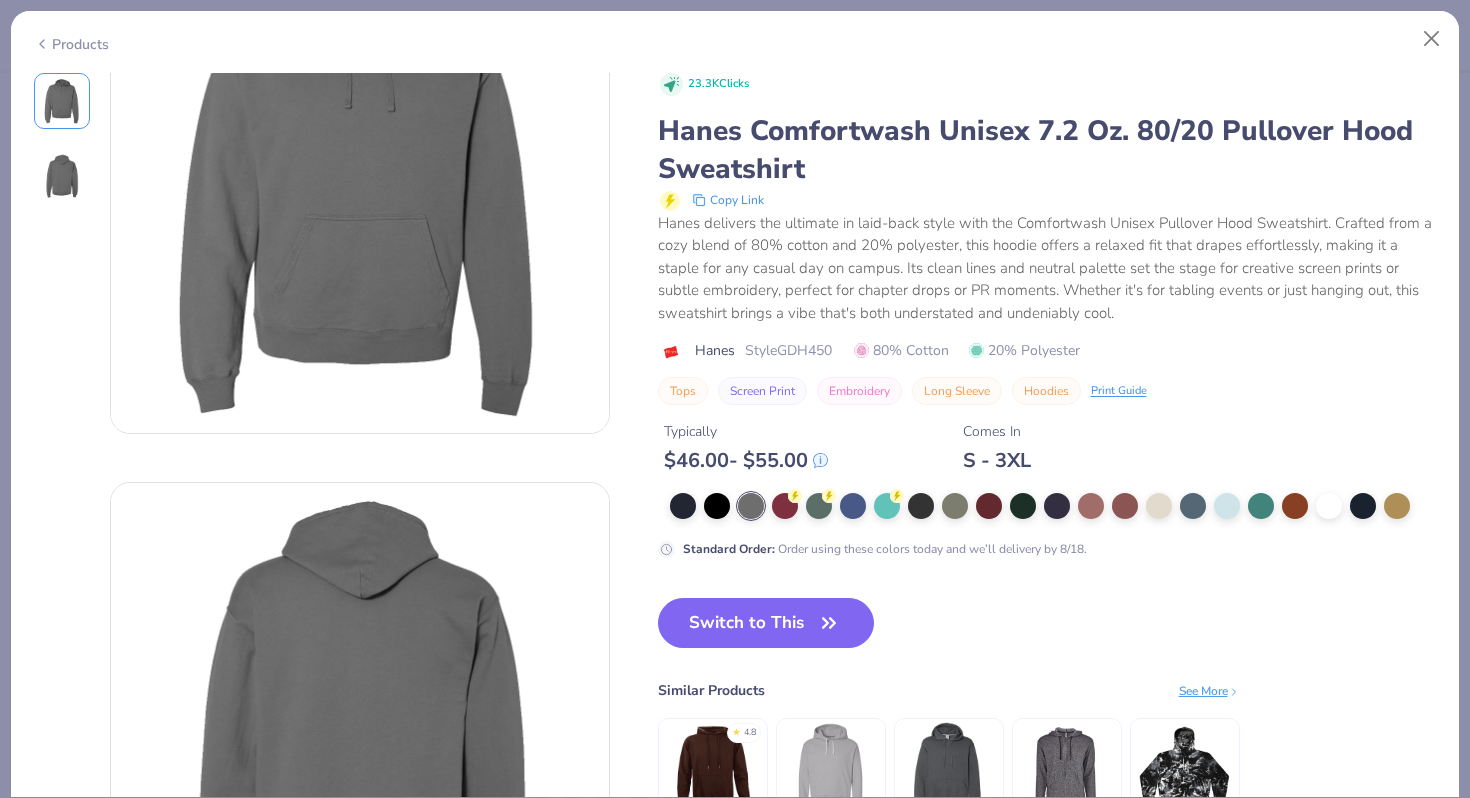 click at bounding box center [830, 769] 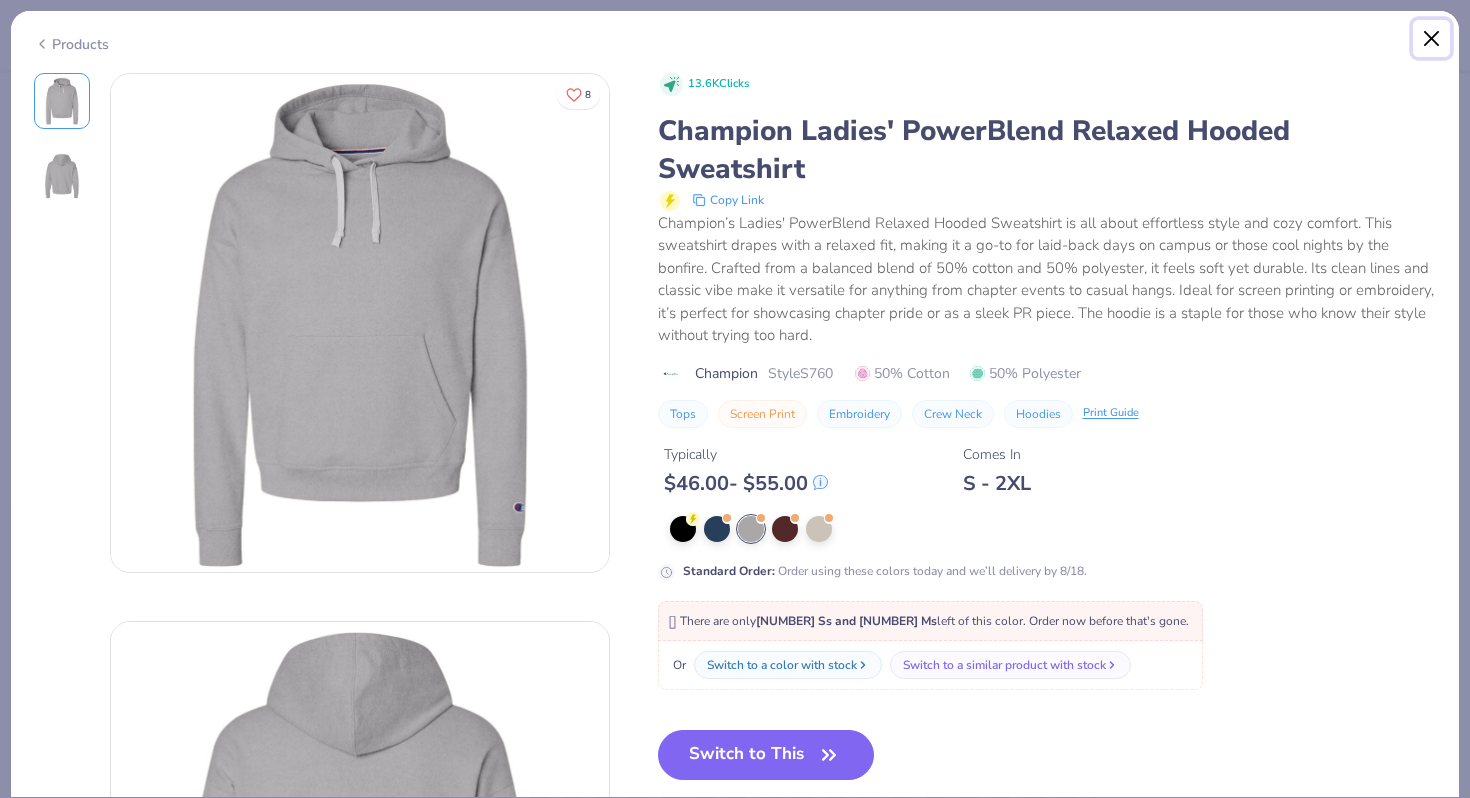 click at bounding box center [1432, 39] 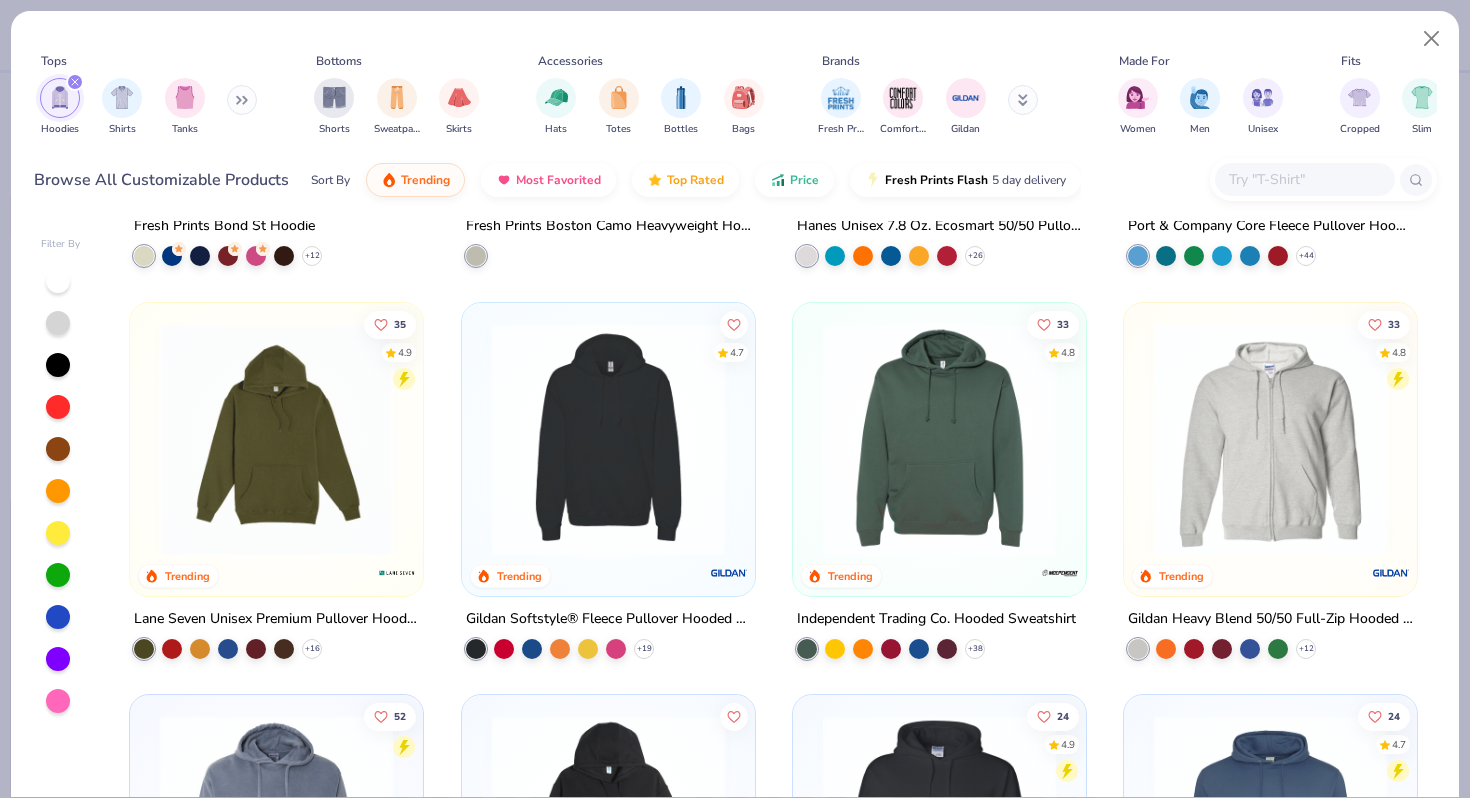 scroll, scrollTop: 0, scrollLeft: 0, axis: both 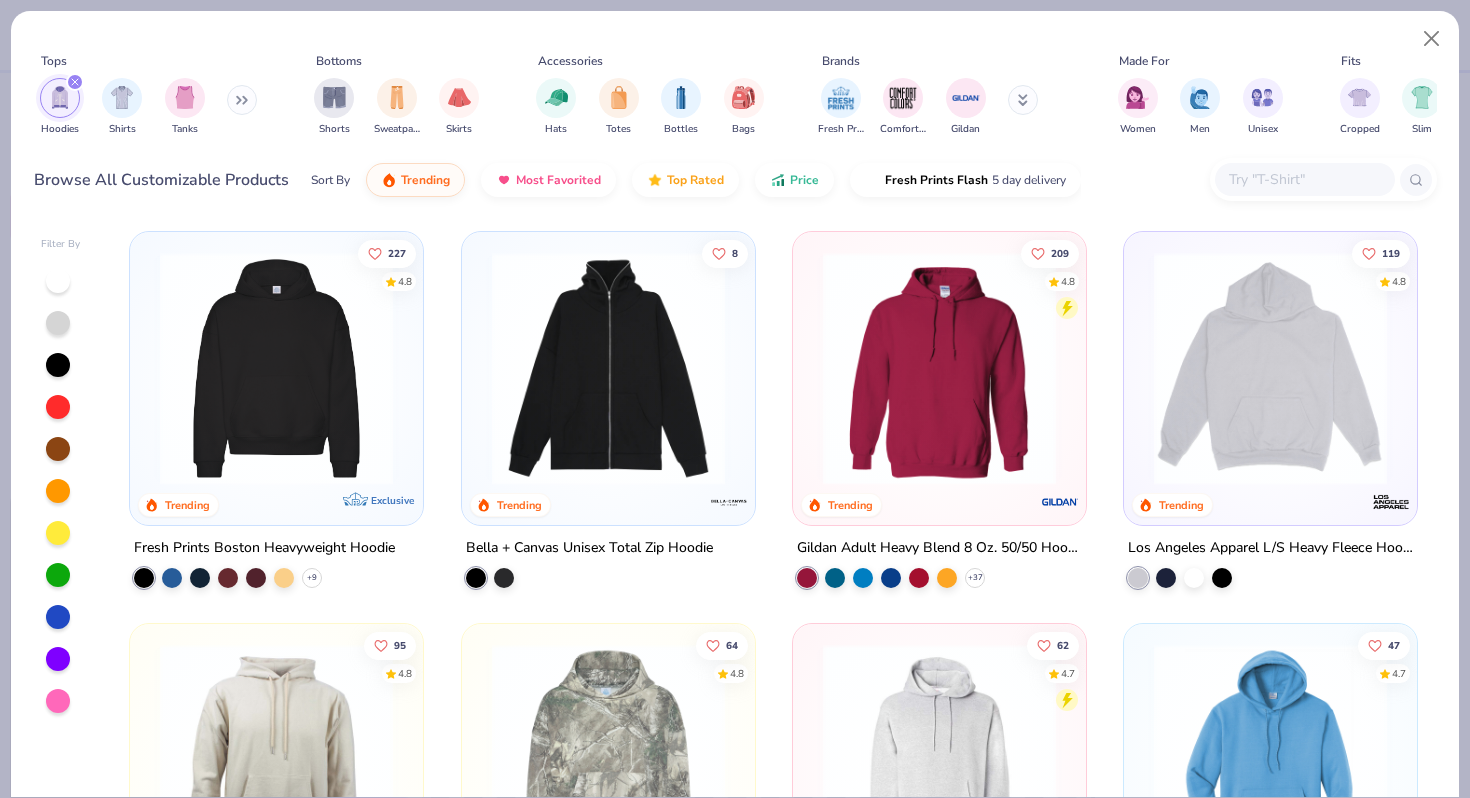 click at bounding box center [939, 368] 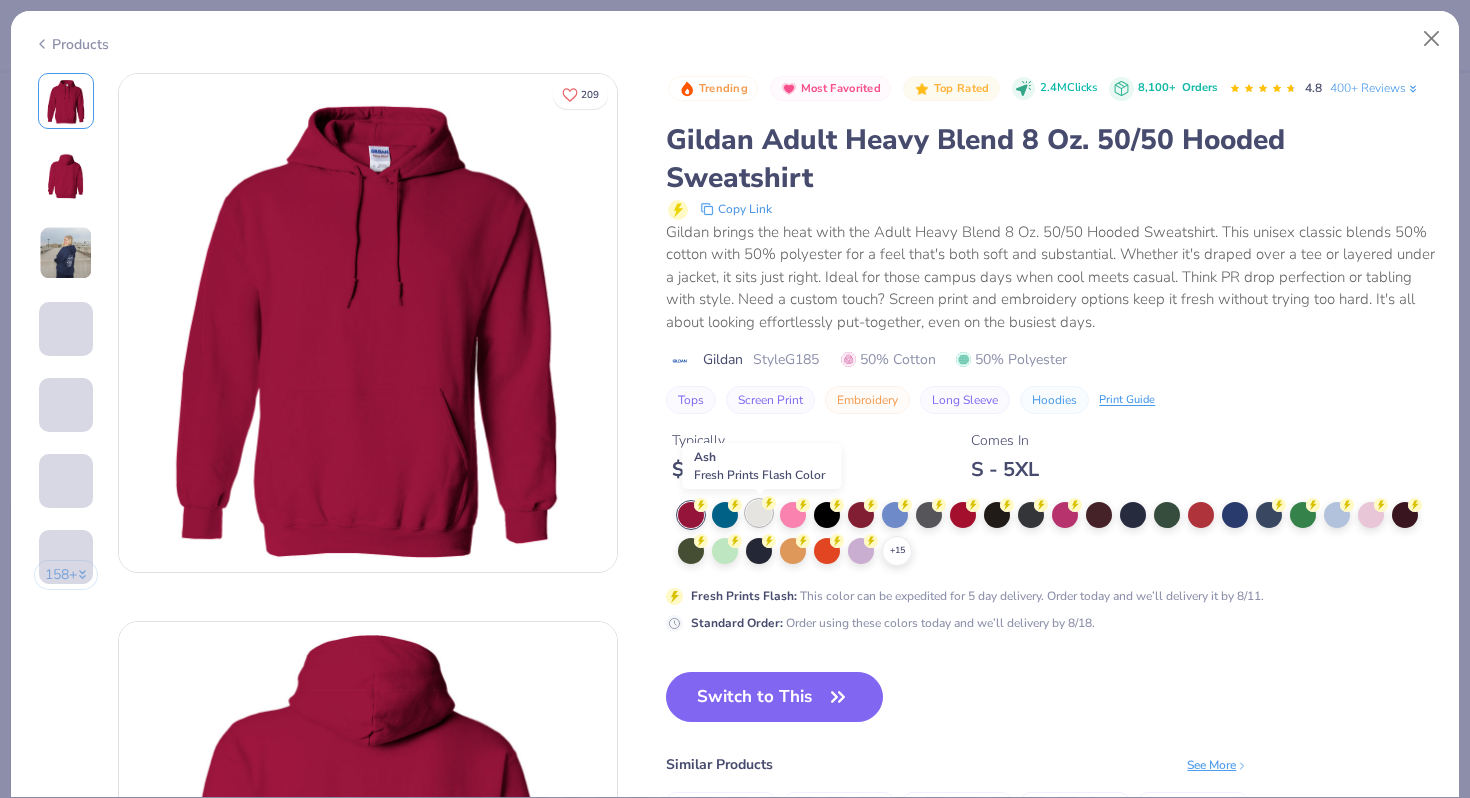 click at bounding box center (759, 513) 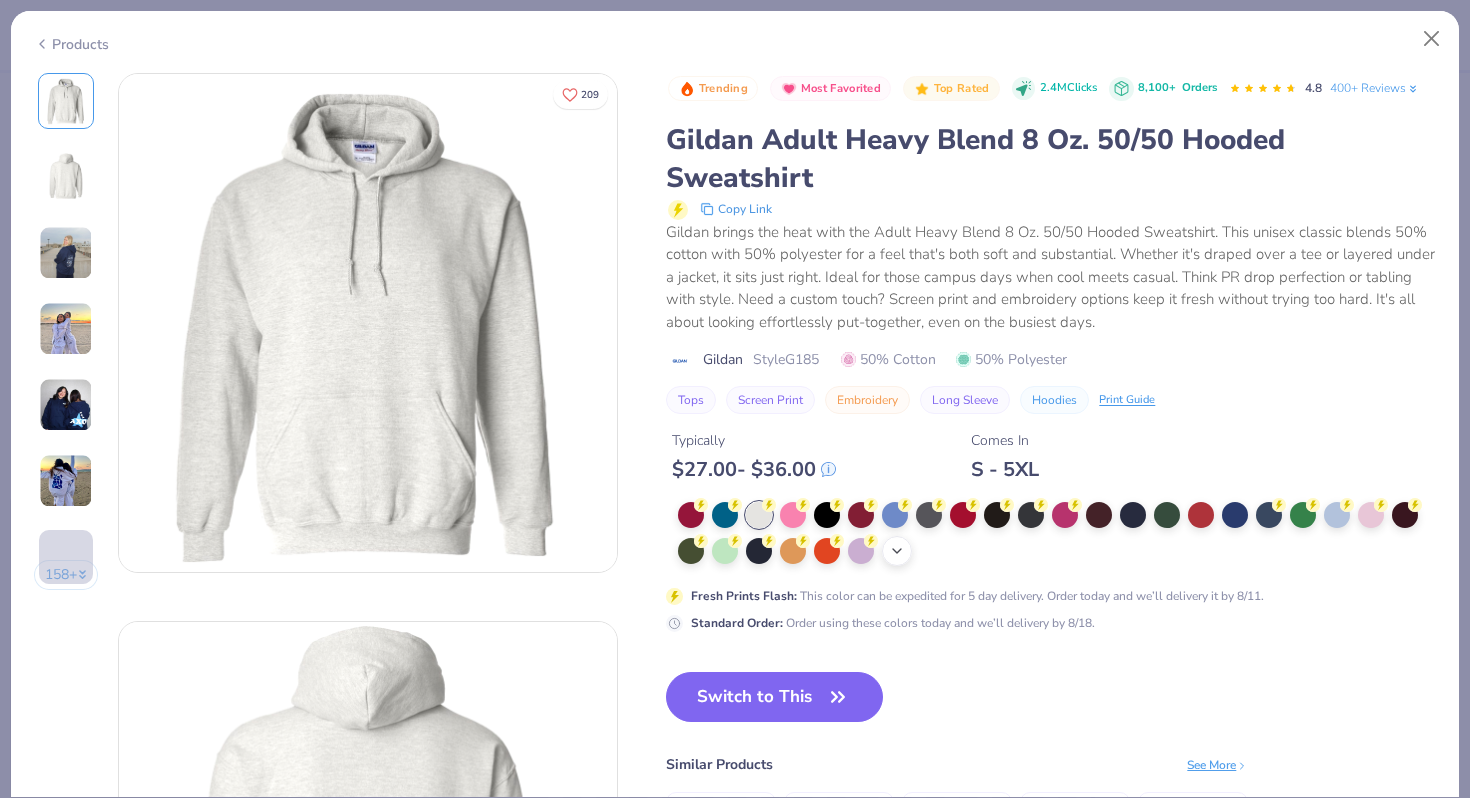 click 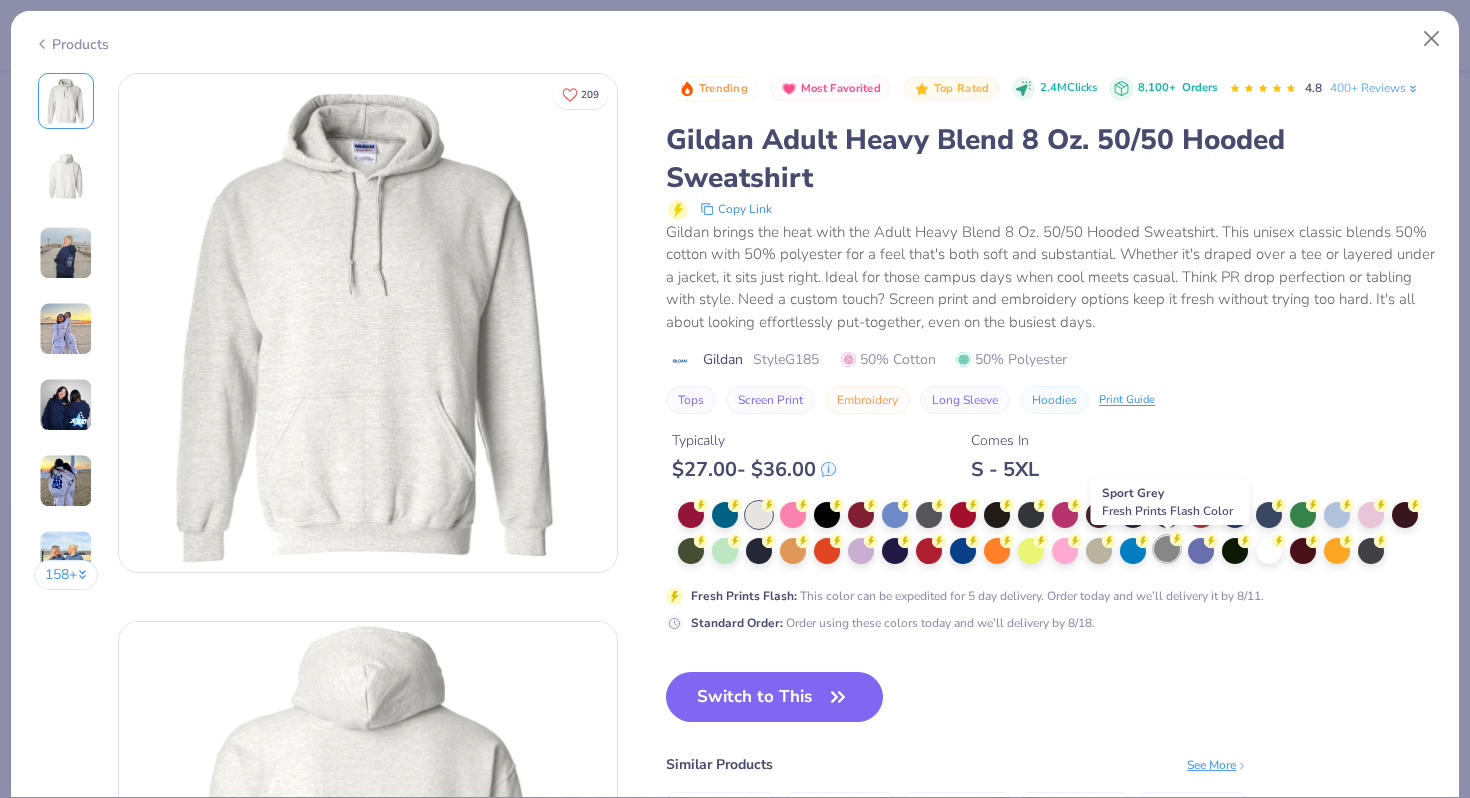 click at bounding box center (1167, 549) 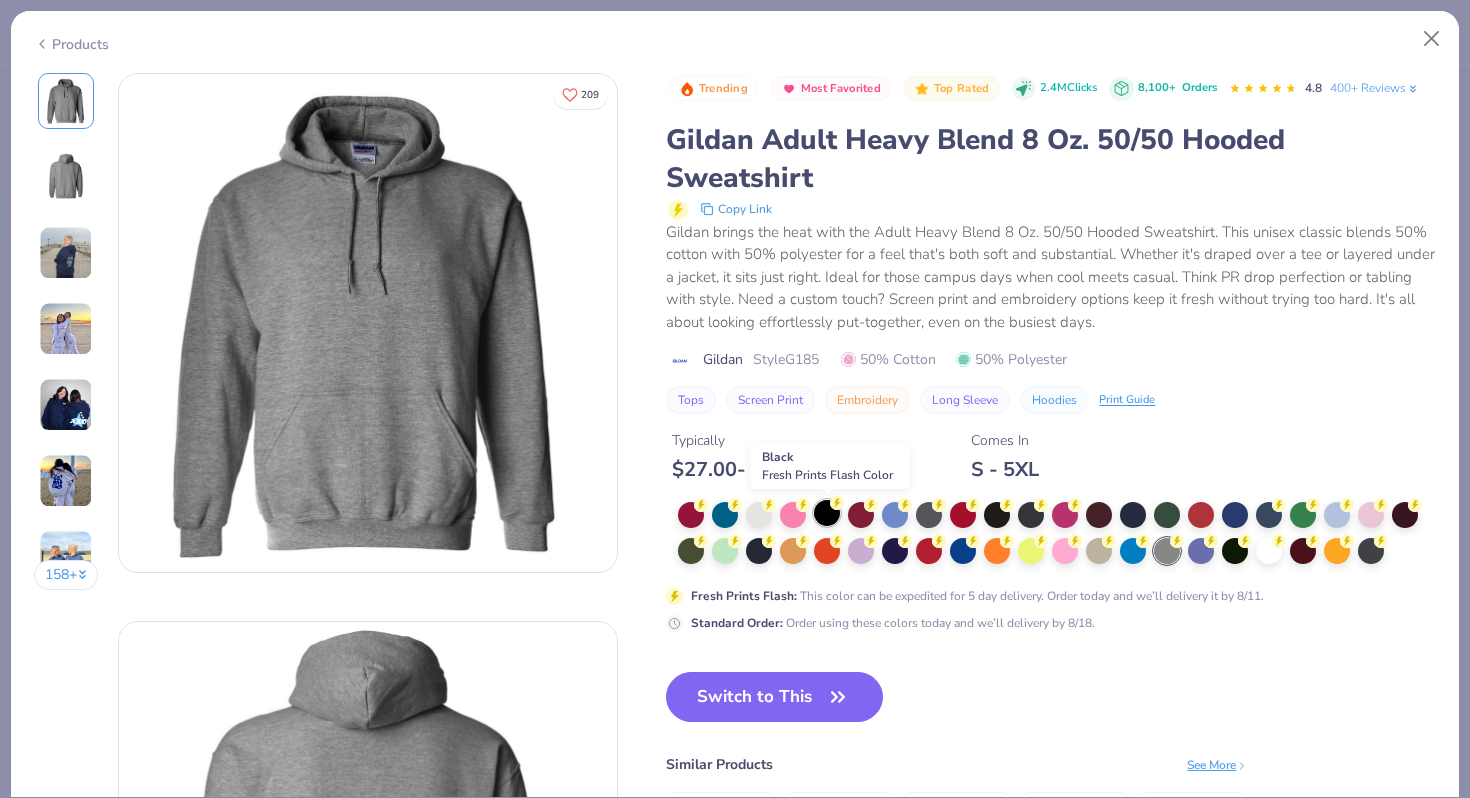 click at bounding box center (827, 513) 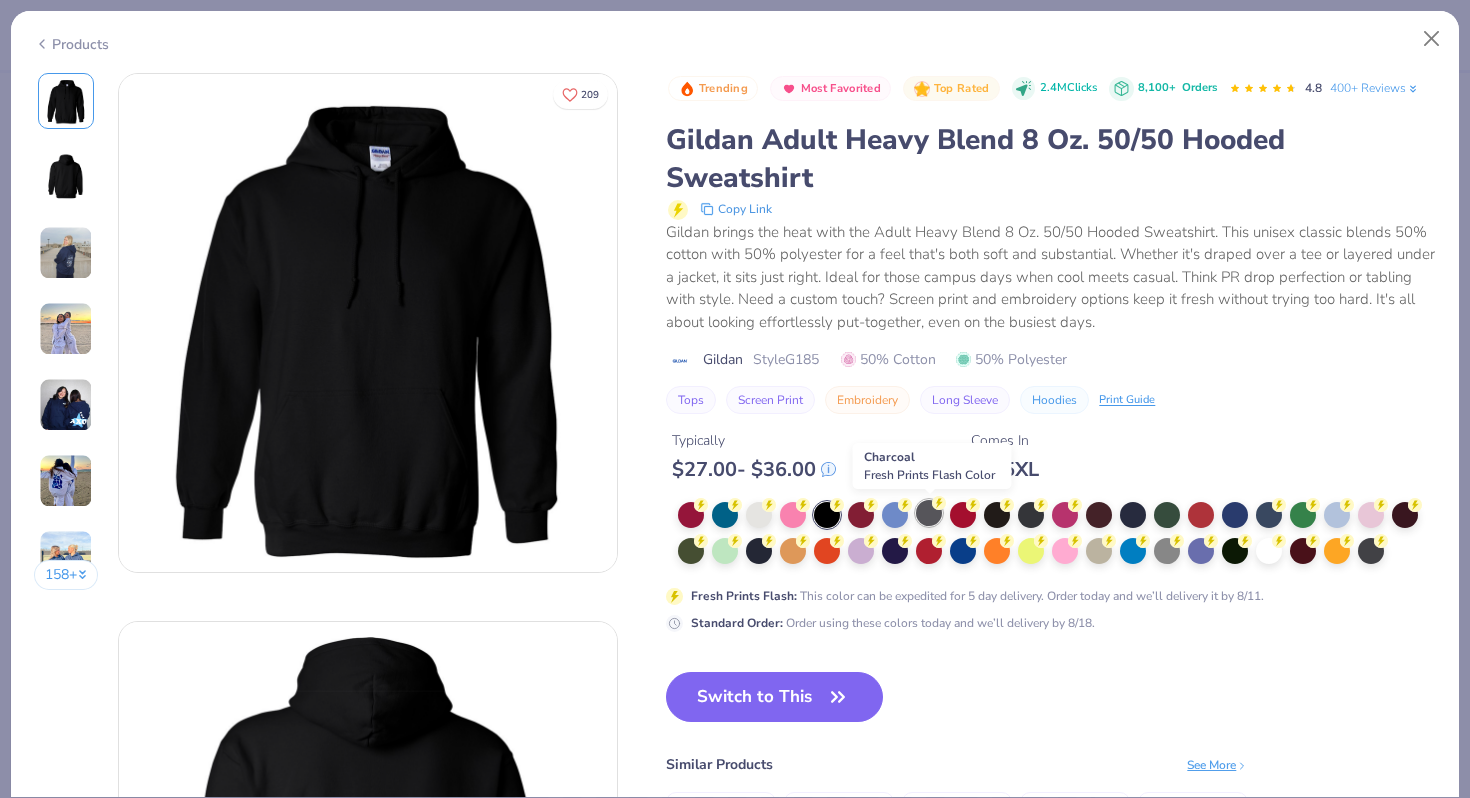 click at bounding box center [929, 513] 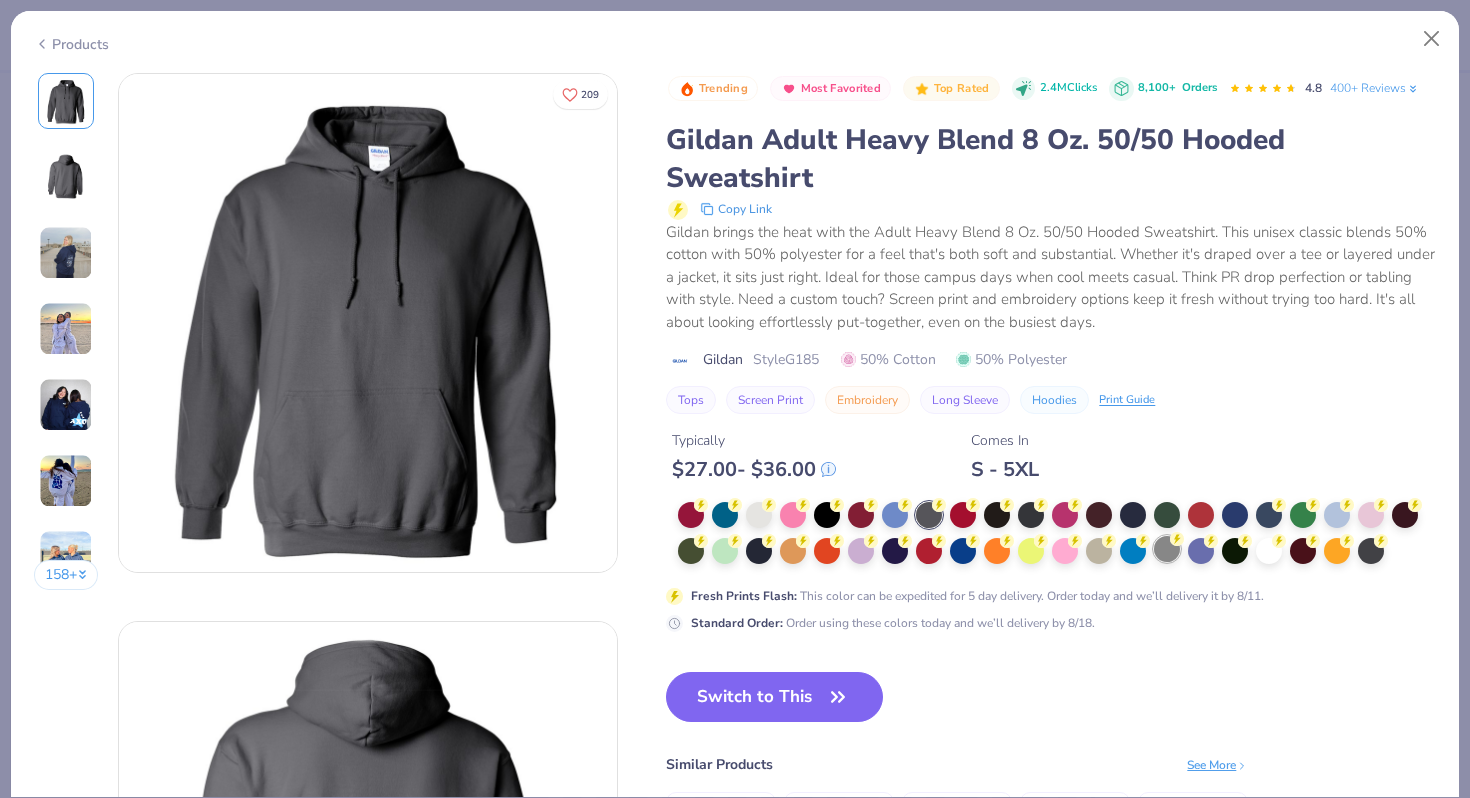 click at bounding box center [1167, 549] 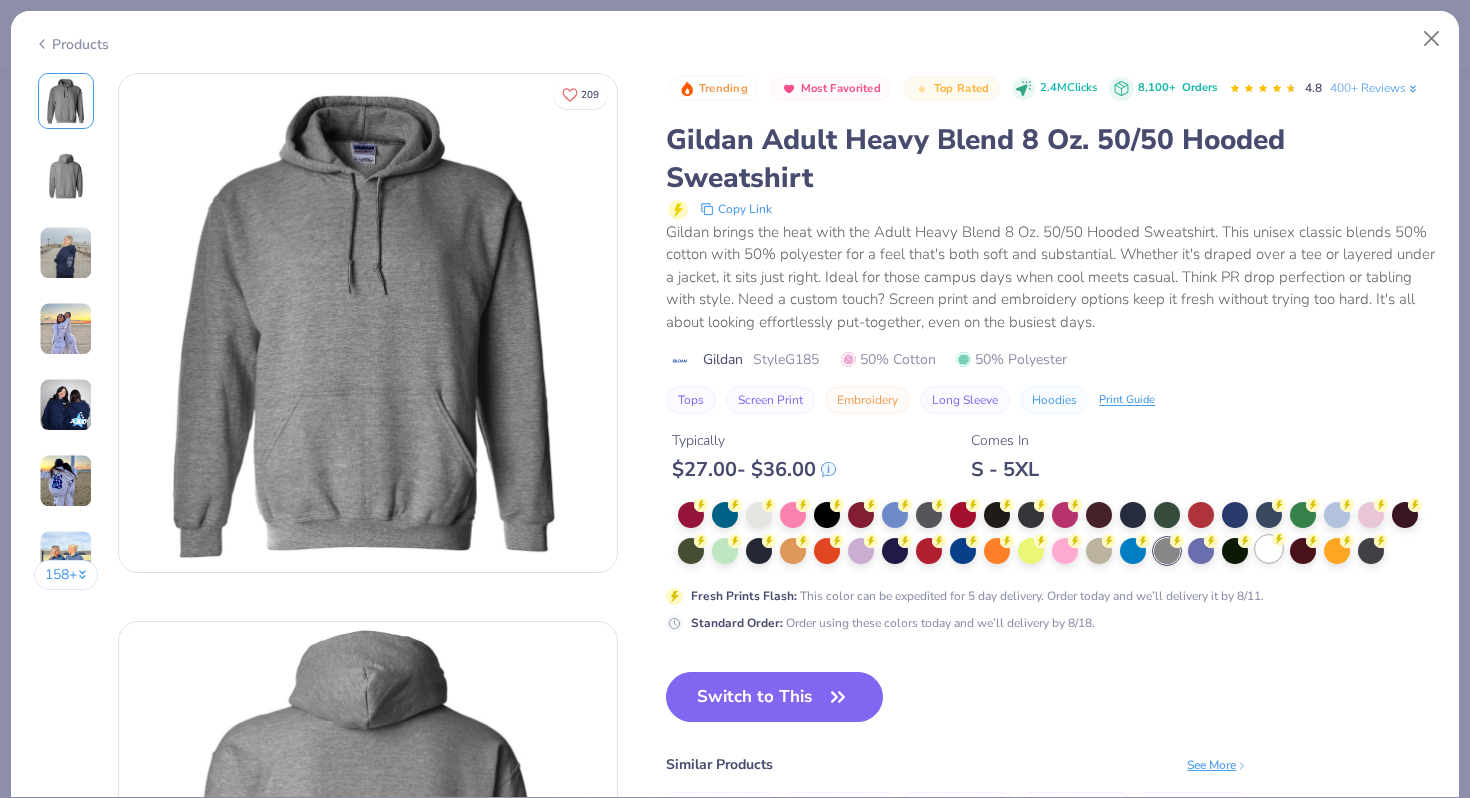 click at bounding box center (1269, 549) 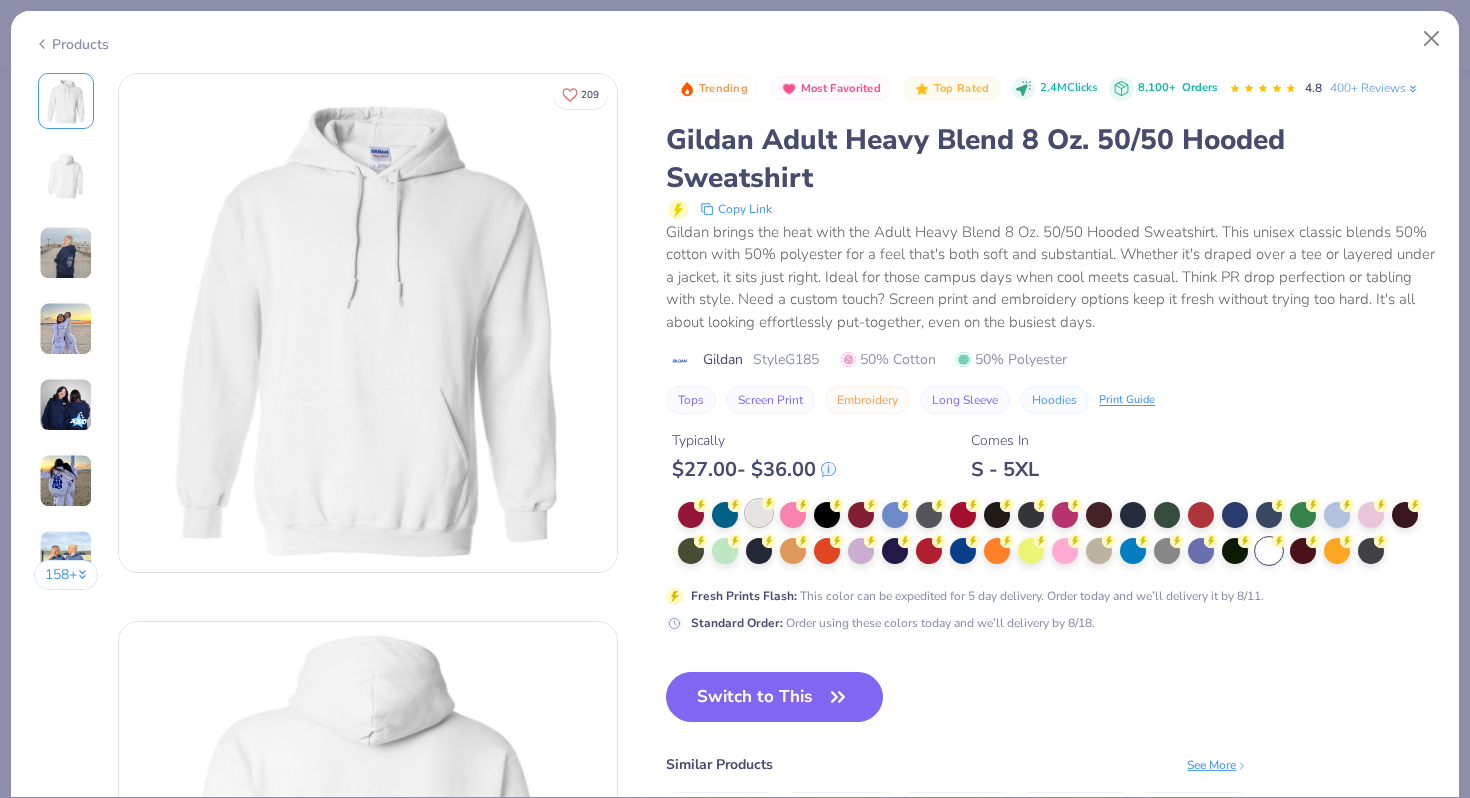 click at bounding box center [759, 513] 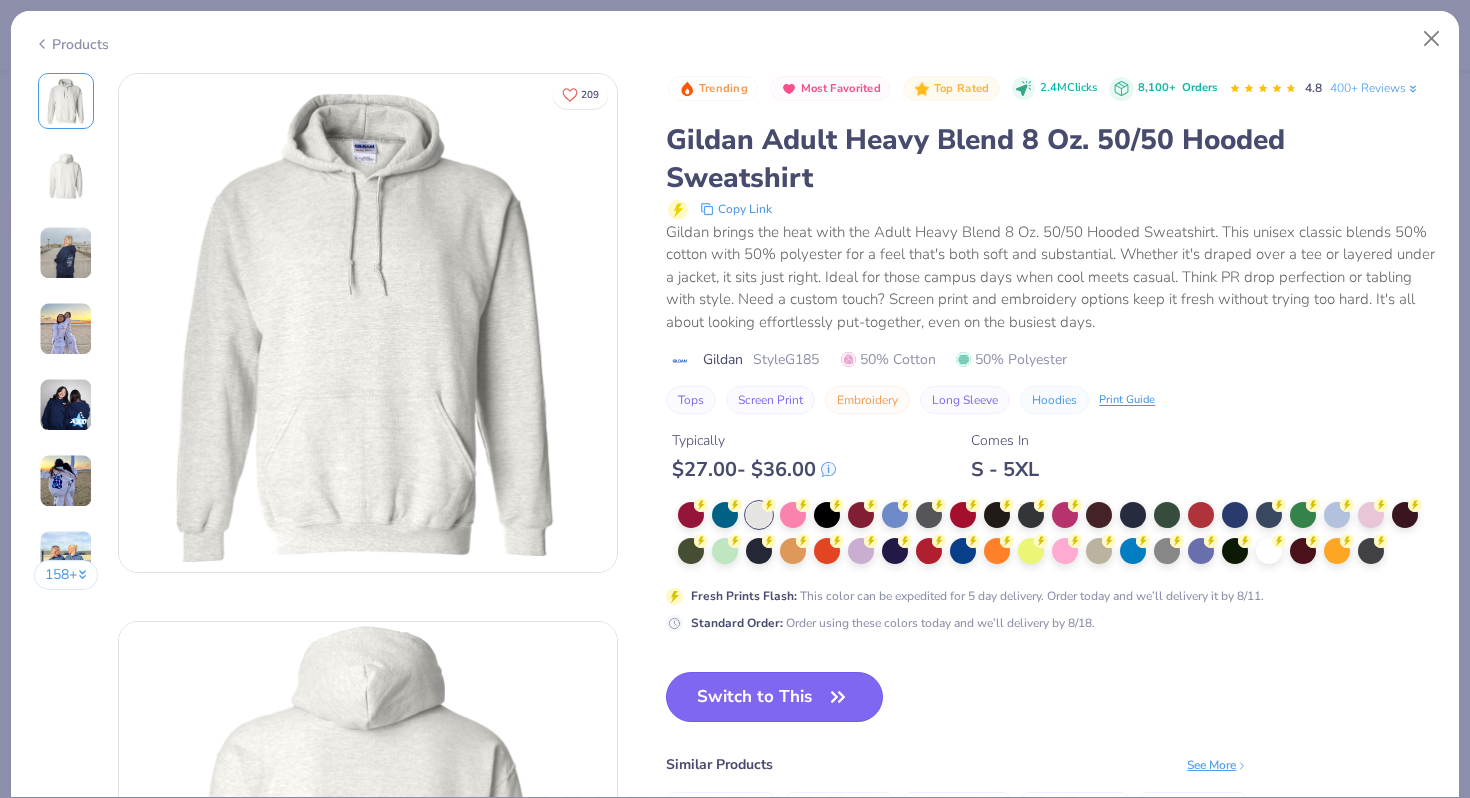 click on "Switch to This" at bounding box center (774, 697) 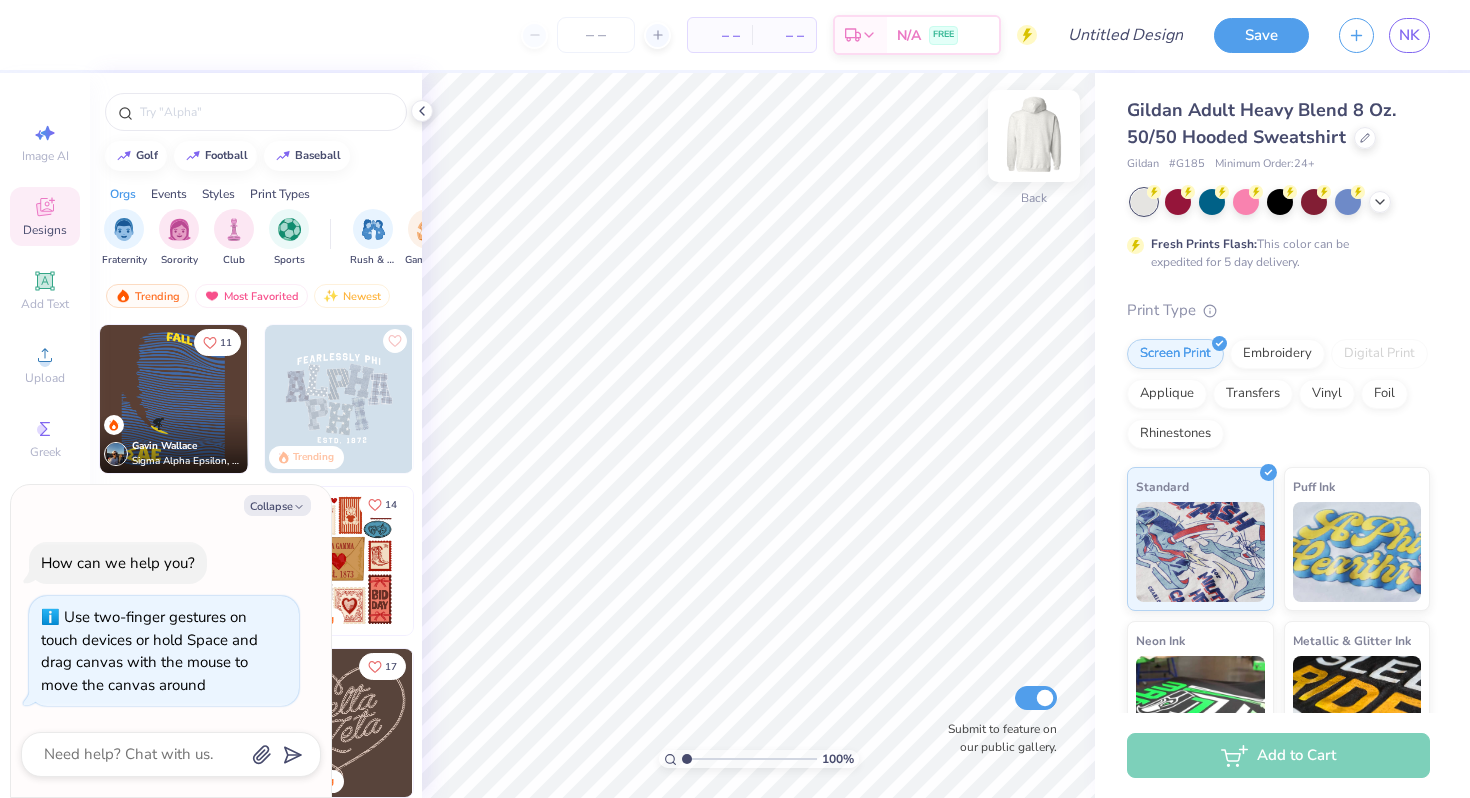 click at bounding box center (1034, 136) 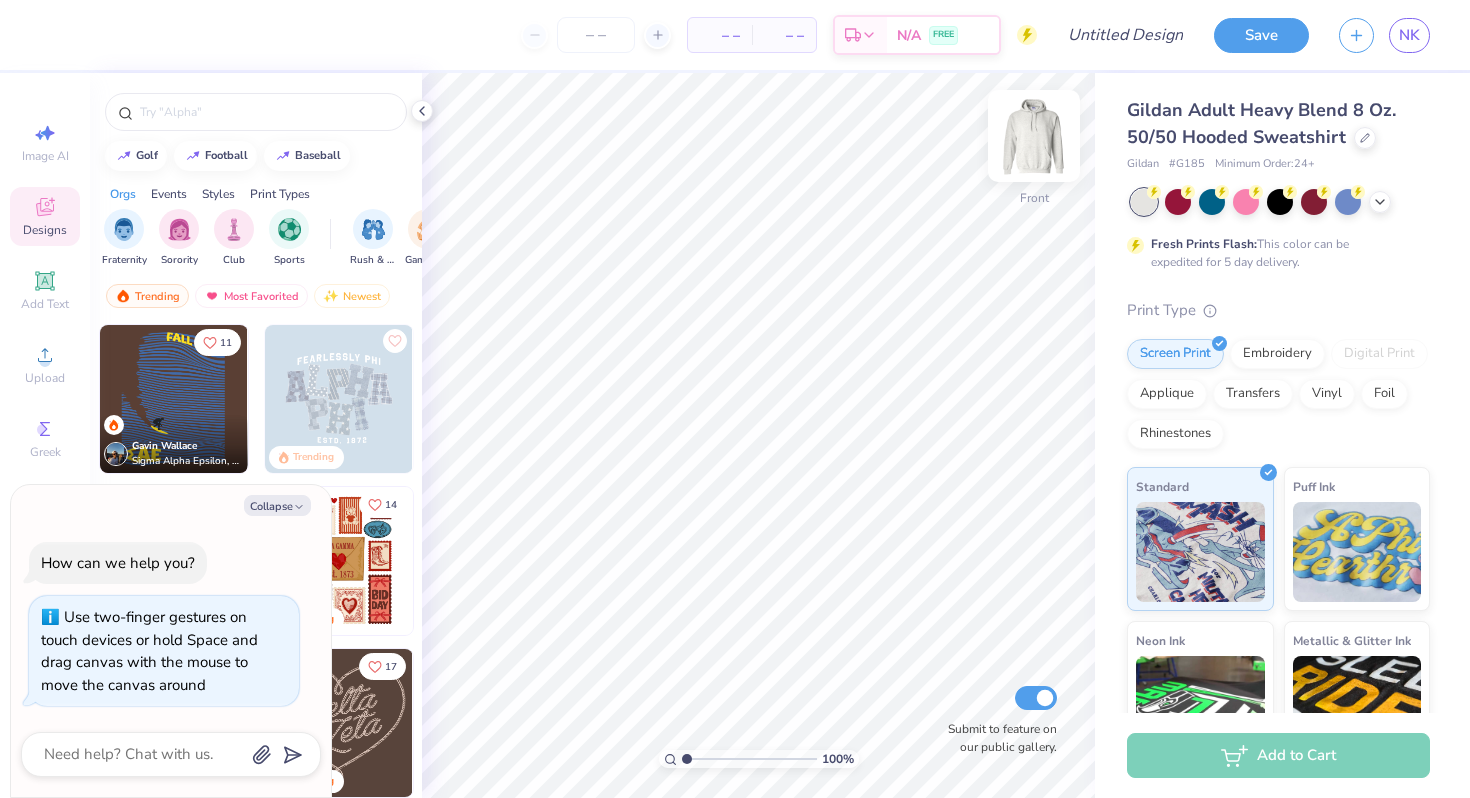 click at bounding box center (1034, 136) 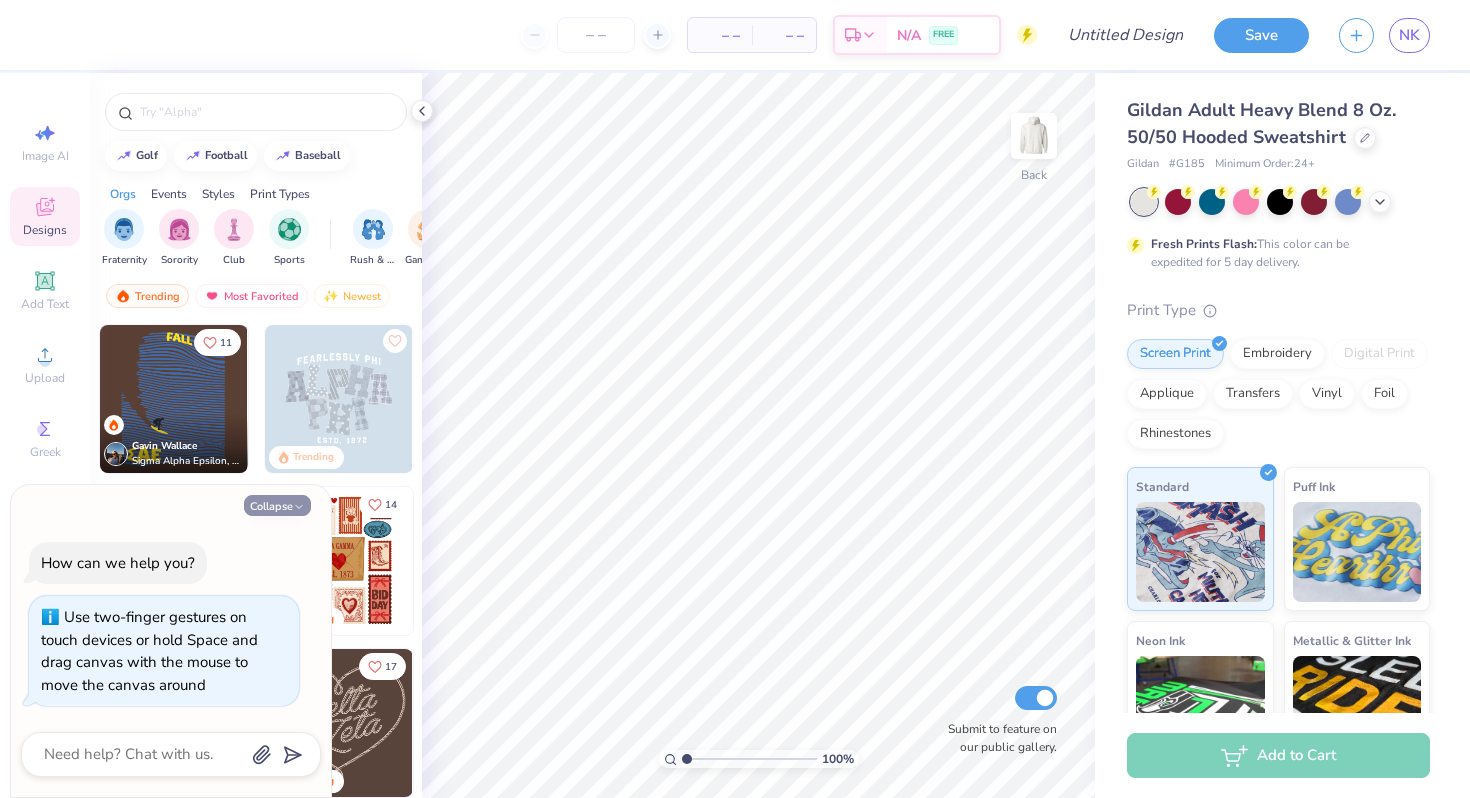 click on "Collapse" at bounding box center [277, 505] 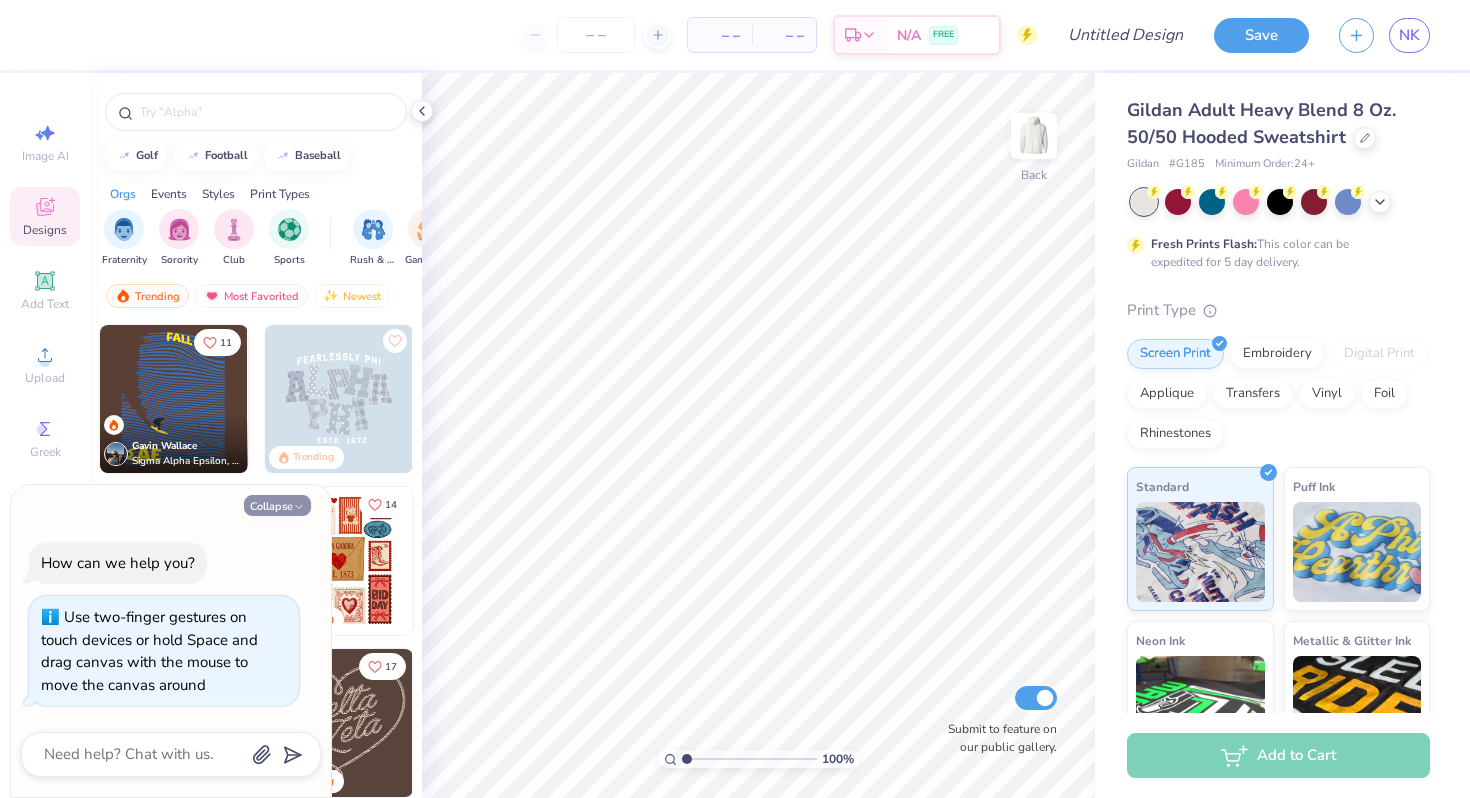 type on "x" 